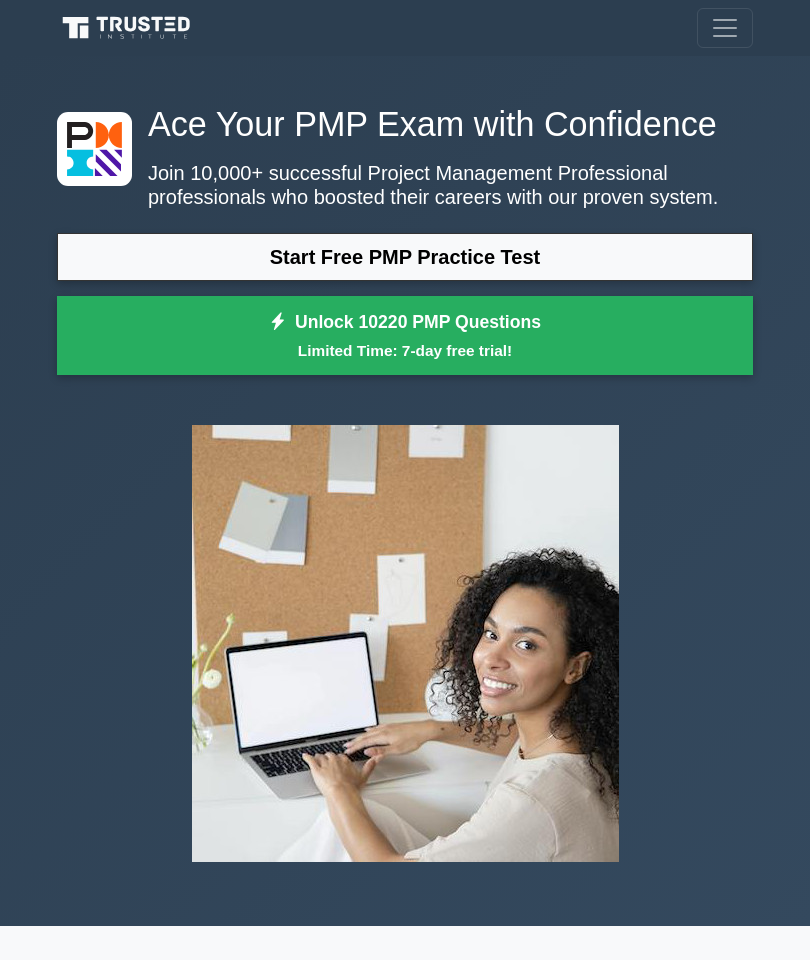 scroll, scrollTop: 0, scrollLeft: 0, axis: both 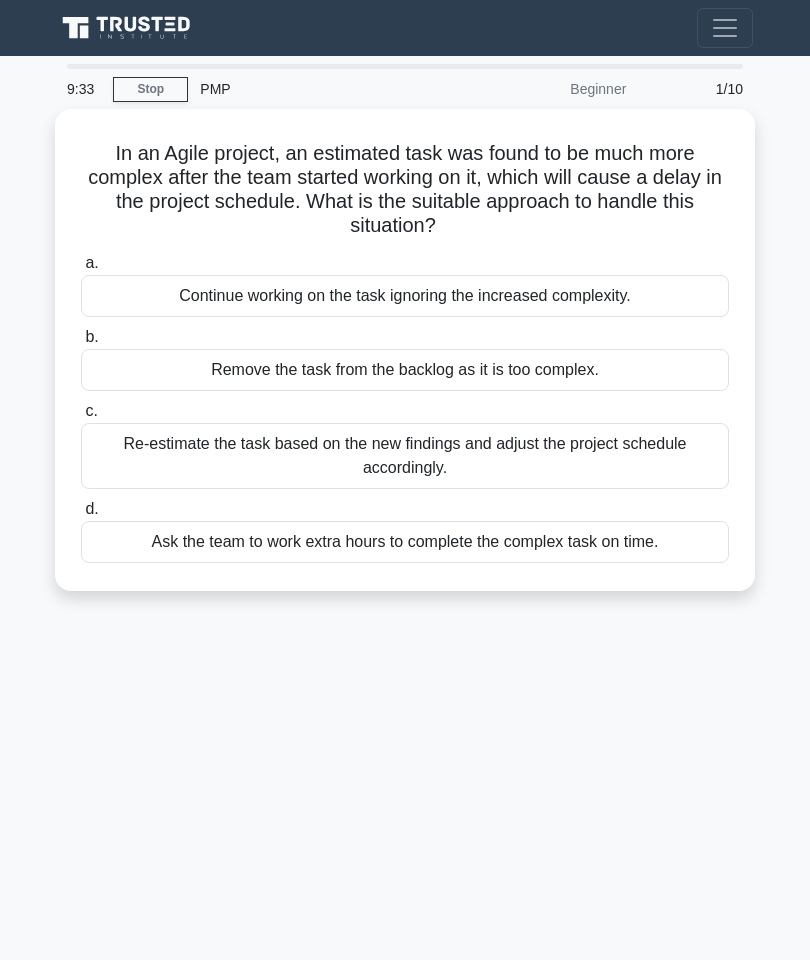 click on "Re-estimate the task based on the new findings and adjust the project schedule accordingly." at bounding box center [405, 456] 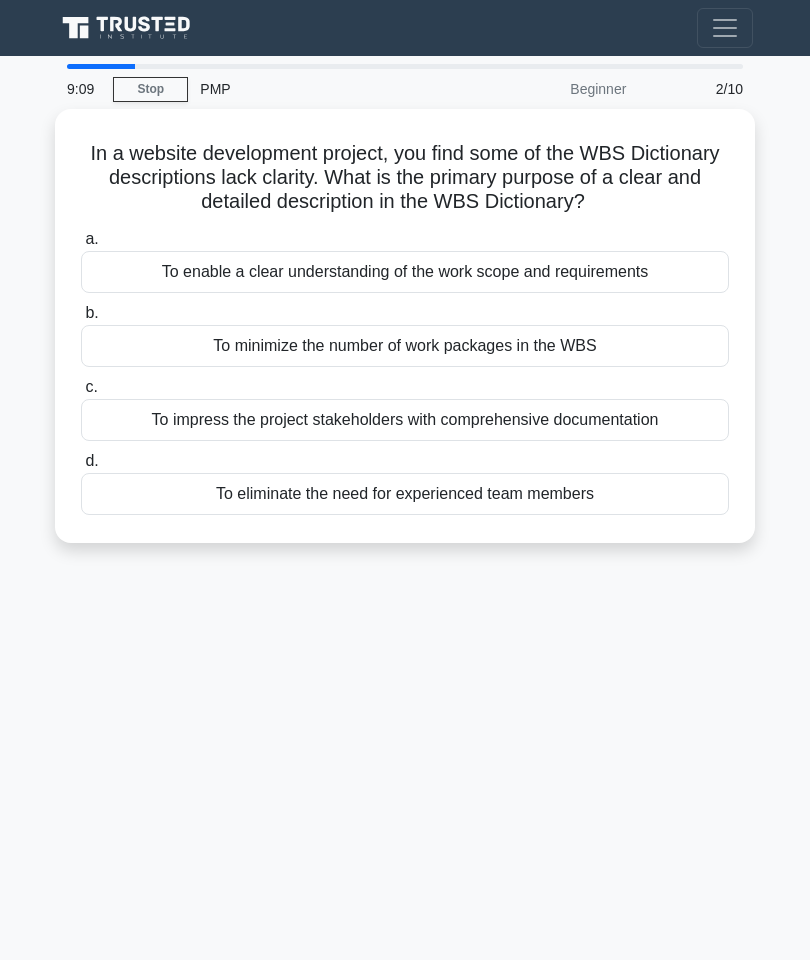 click on "To enable a clear understanding of the work scope and requirements" at bounding box center [405, 272] 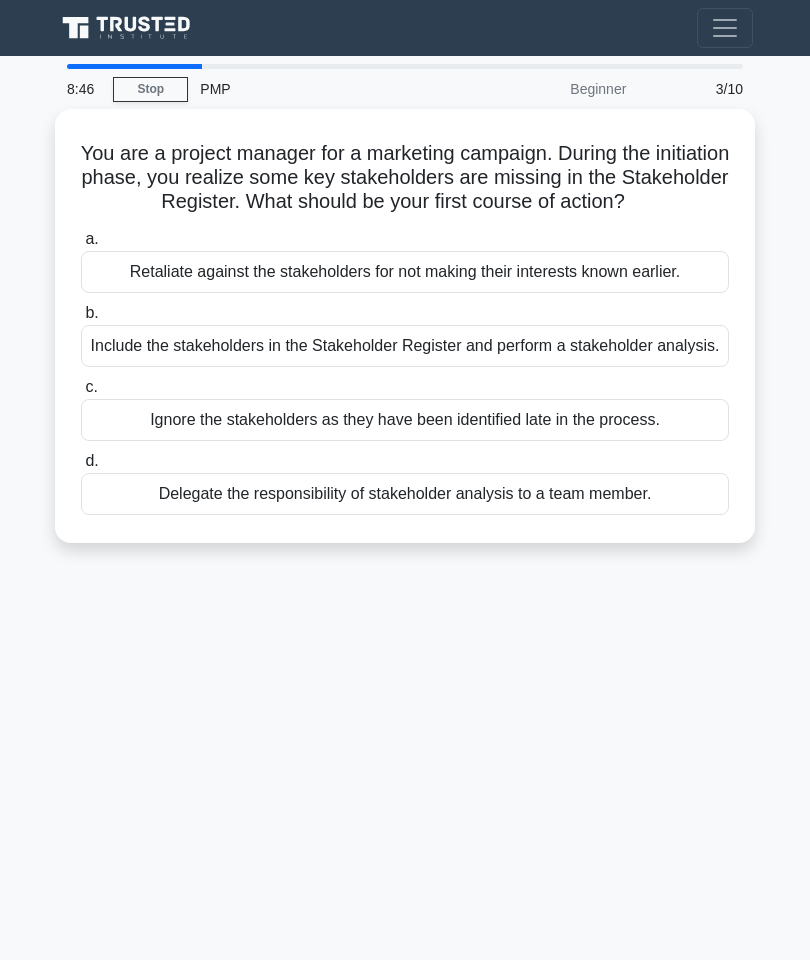 click on "Include the stakeholders in the Stakeholder Register and perform a stakeholder analysis." at bounding box center [405, 346] 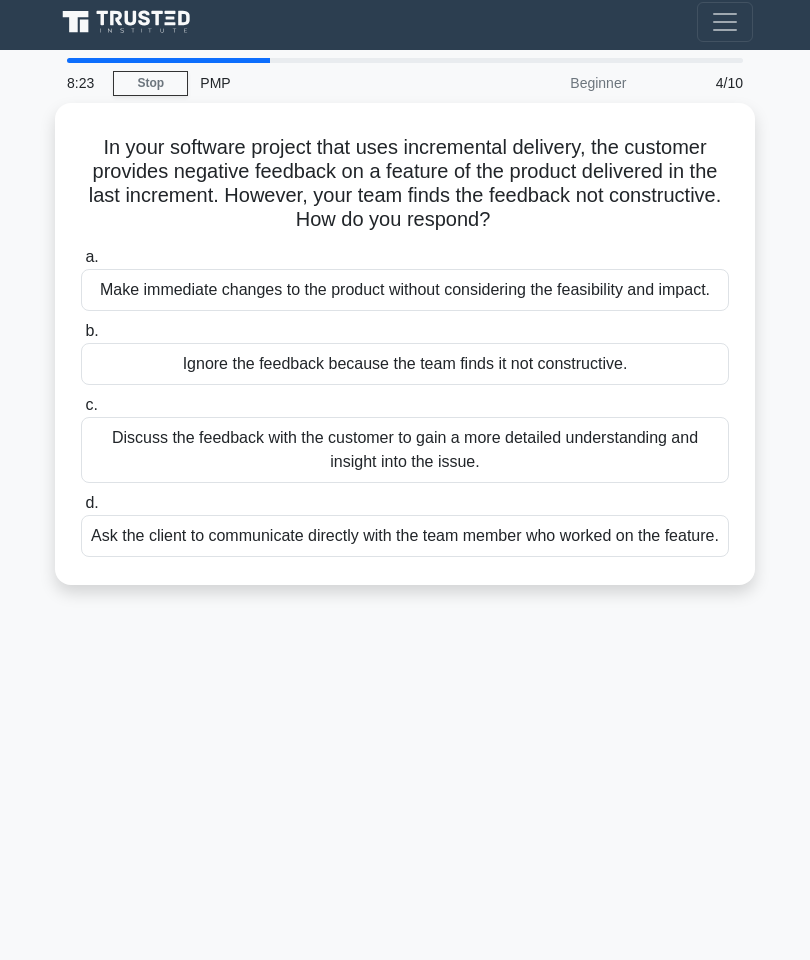 scroll, scrollTop: 0, scrollLeft: 0, axis: both 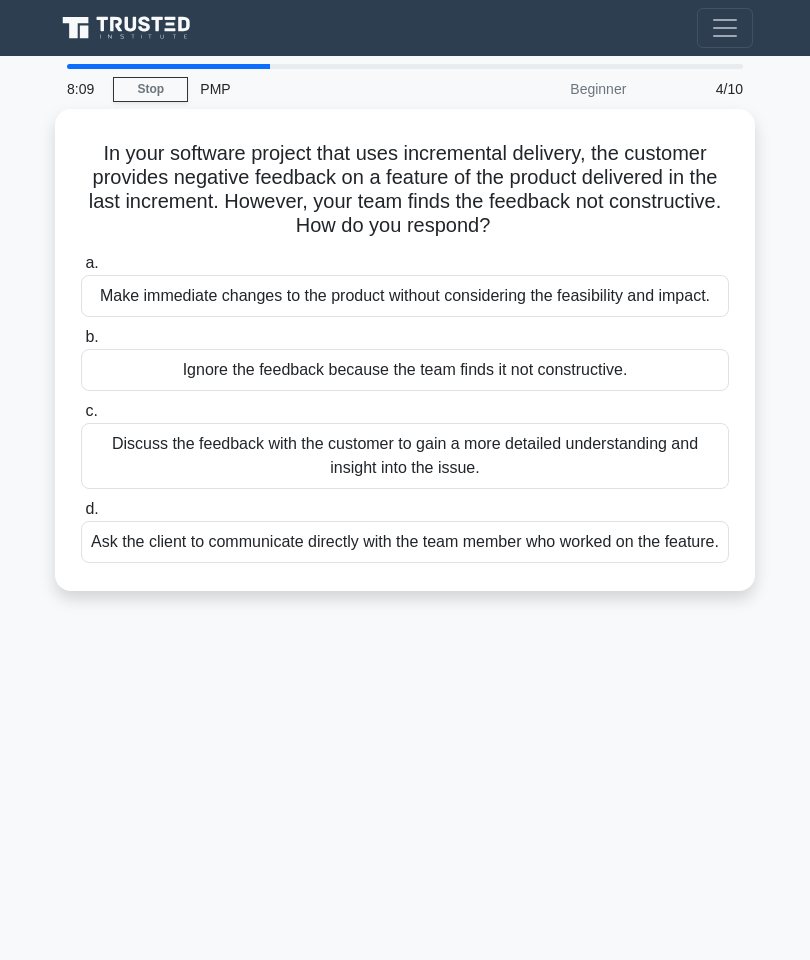 click on "Discuss the feedback with the customer to gain a more detailed understanding and insight into the issue." at bounding box center (405, 456) 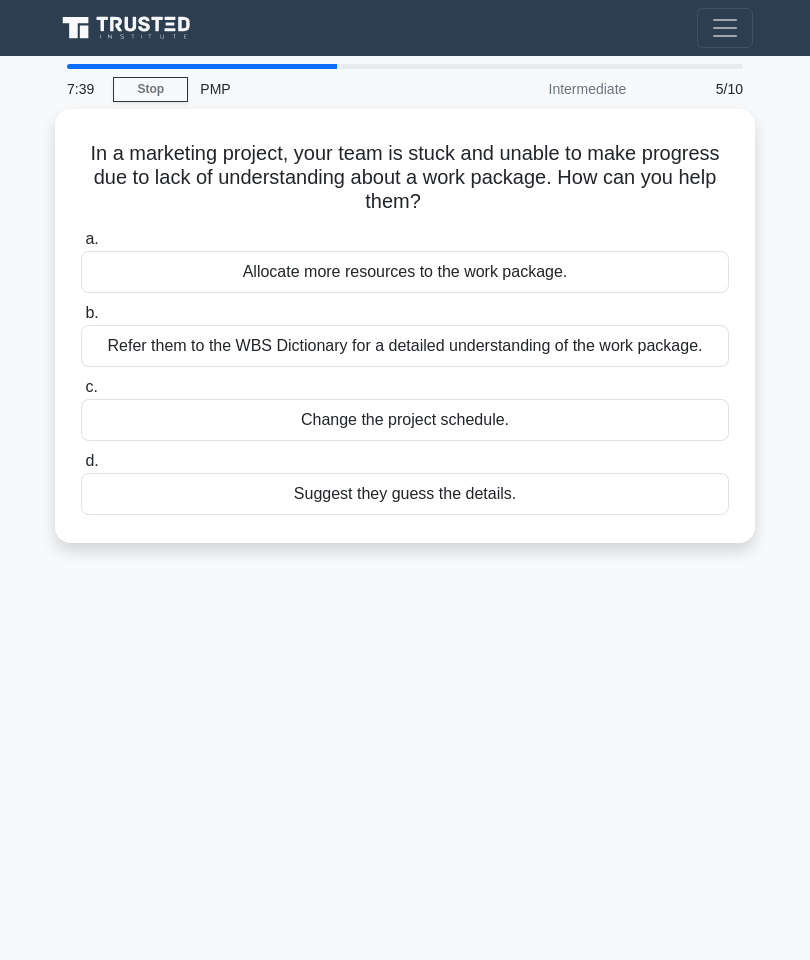 click on "Refer them to the WBS Dictionary for a detailed understanding of the work package." at bounding box center (405, 346) 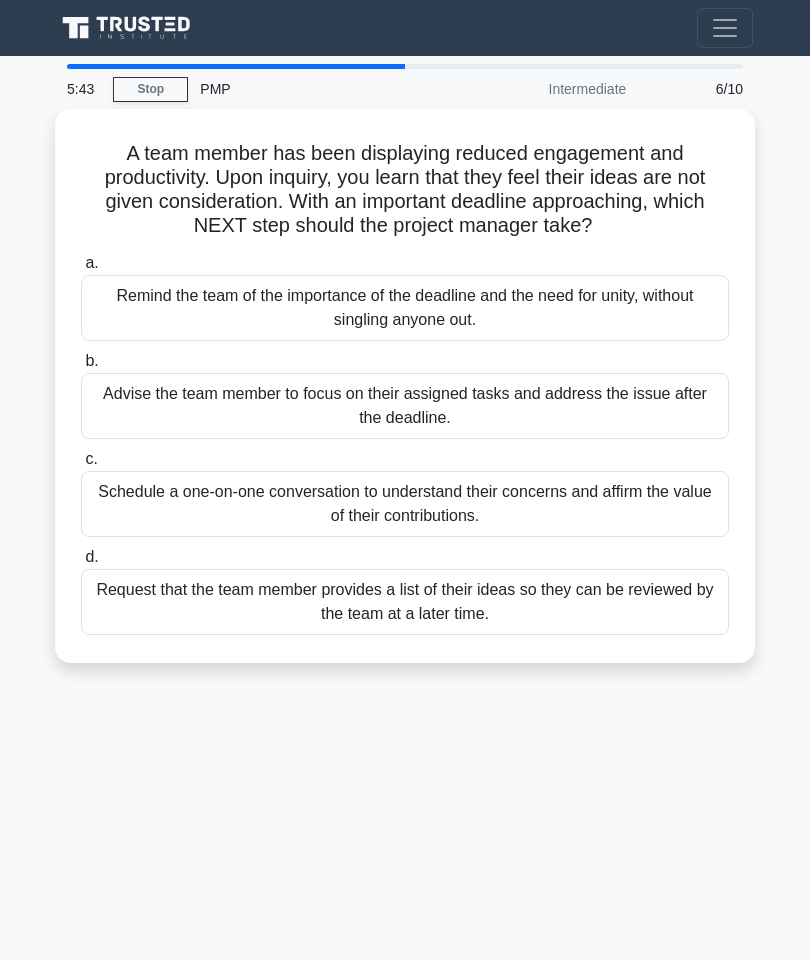 click on "Schedule a one-on-one conversation to understand their concerns and affirm the value of their contributions." at bounding box center (405, 504) 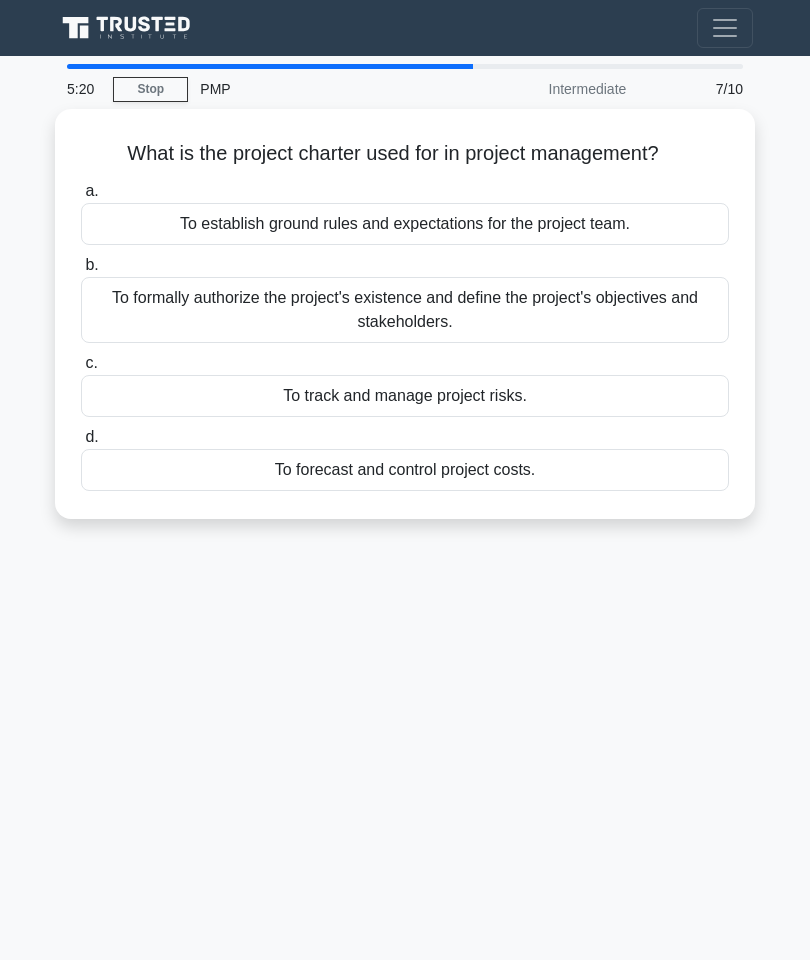 click on "Stop" at bounding box center [150, 89] 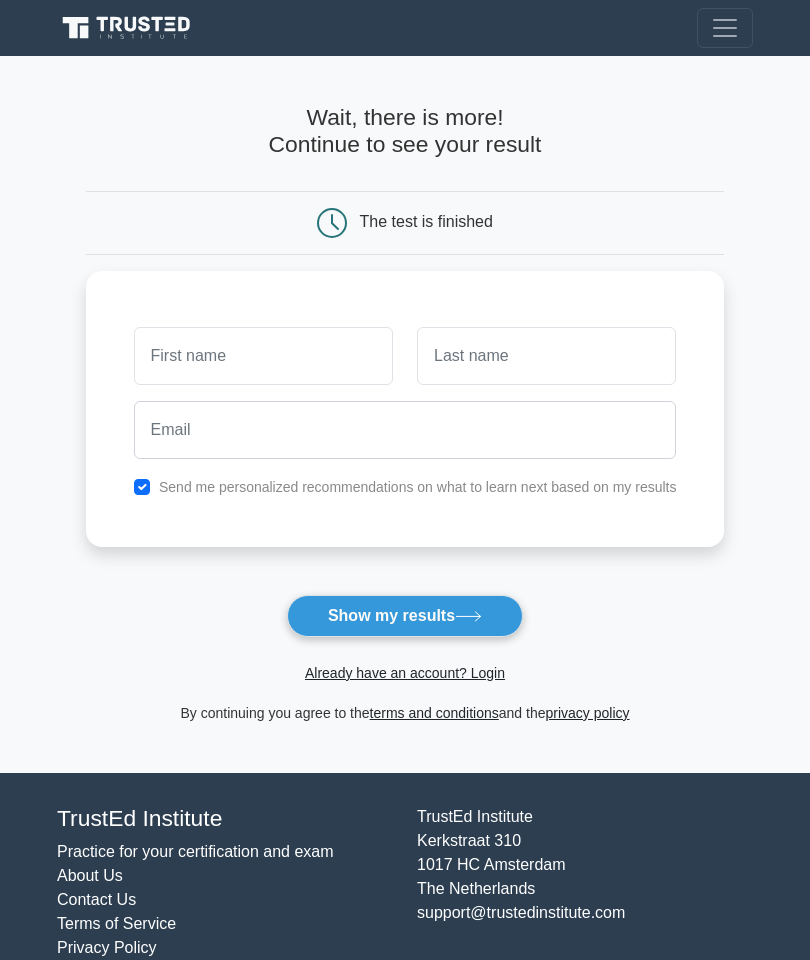 scroll, scrollTop: 0, scrollLeft: 0, axis: both 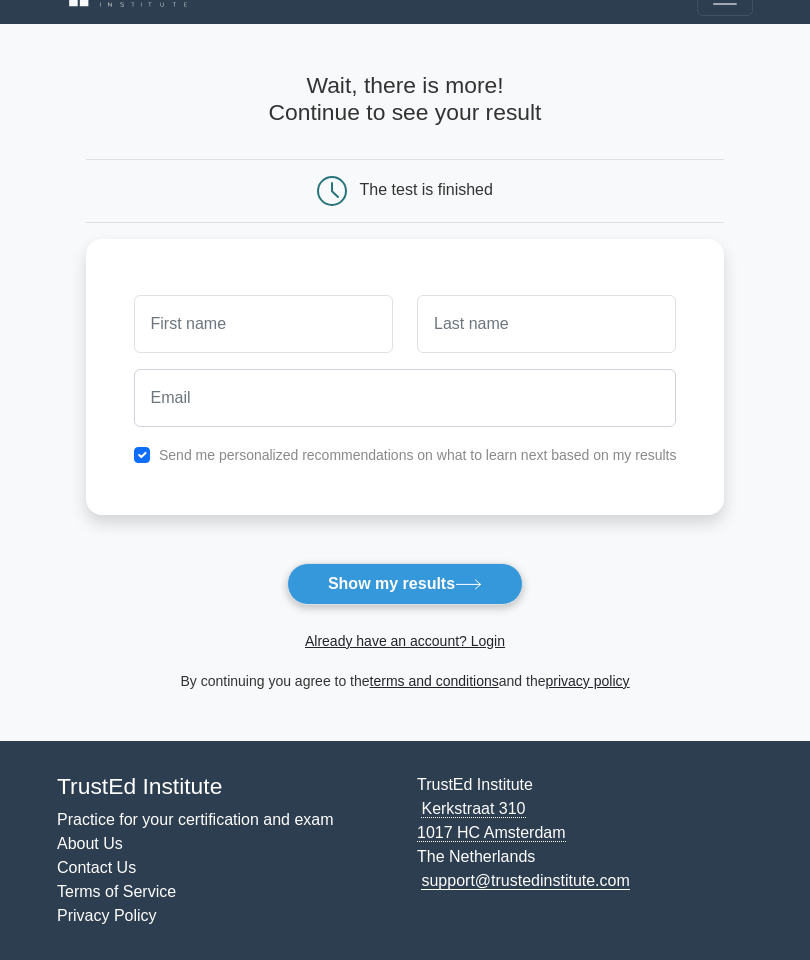 click 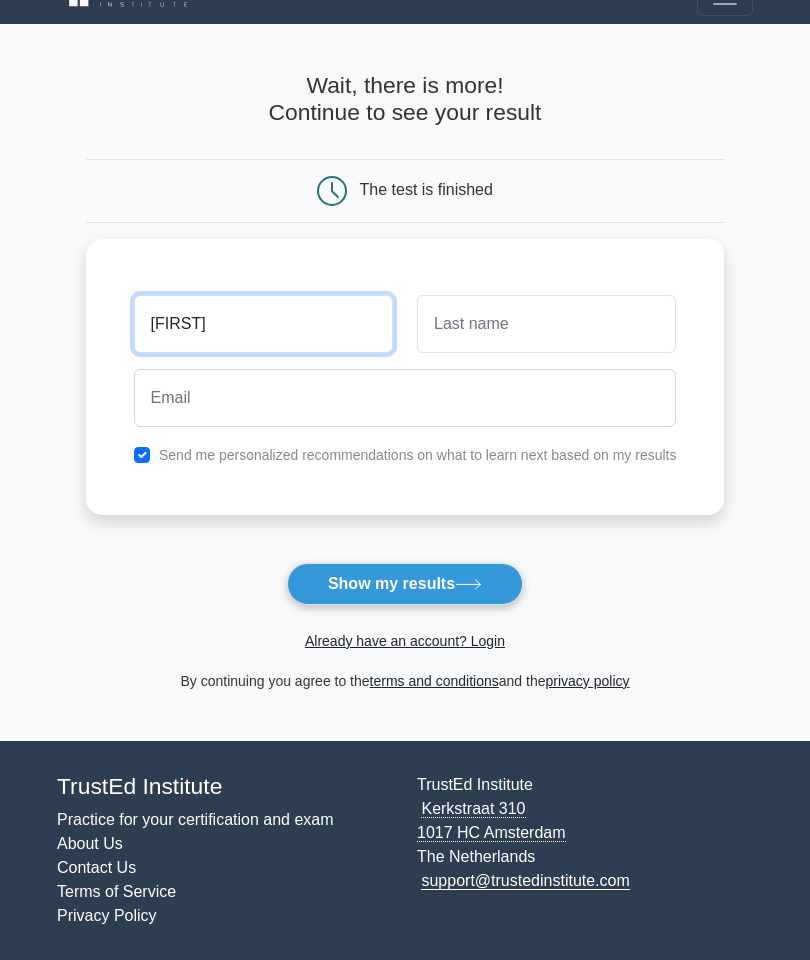 type on "Daniela" 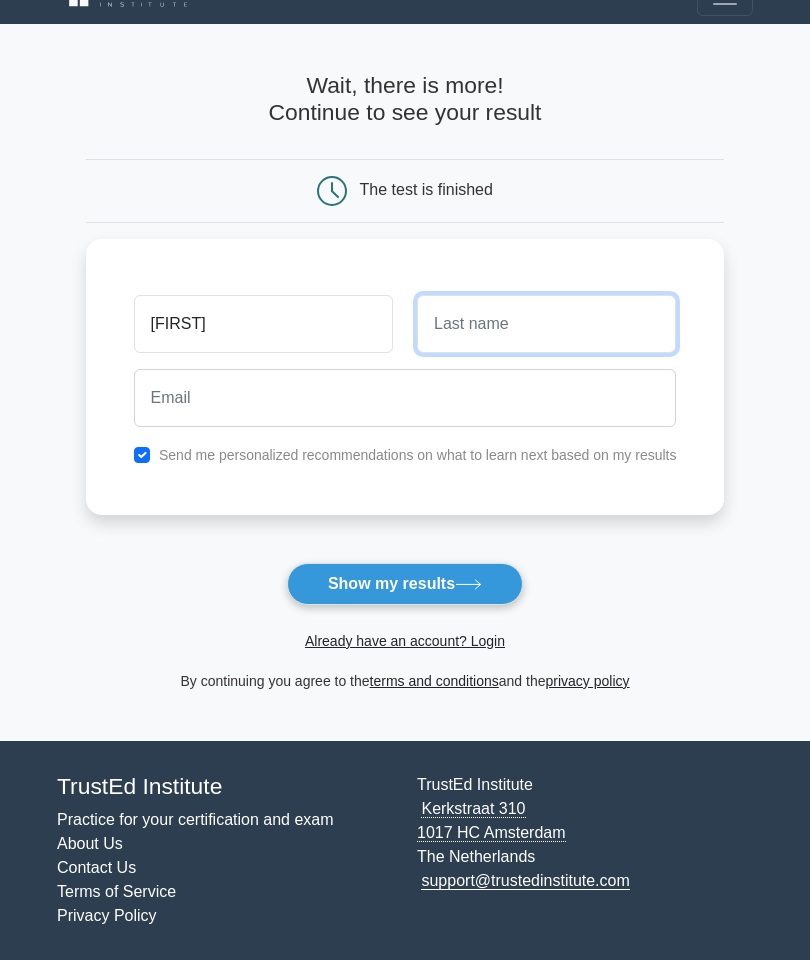 click at bounding box center (546, 324) 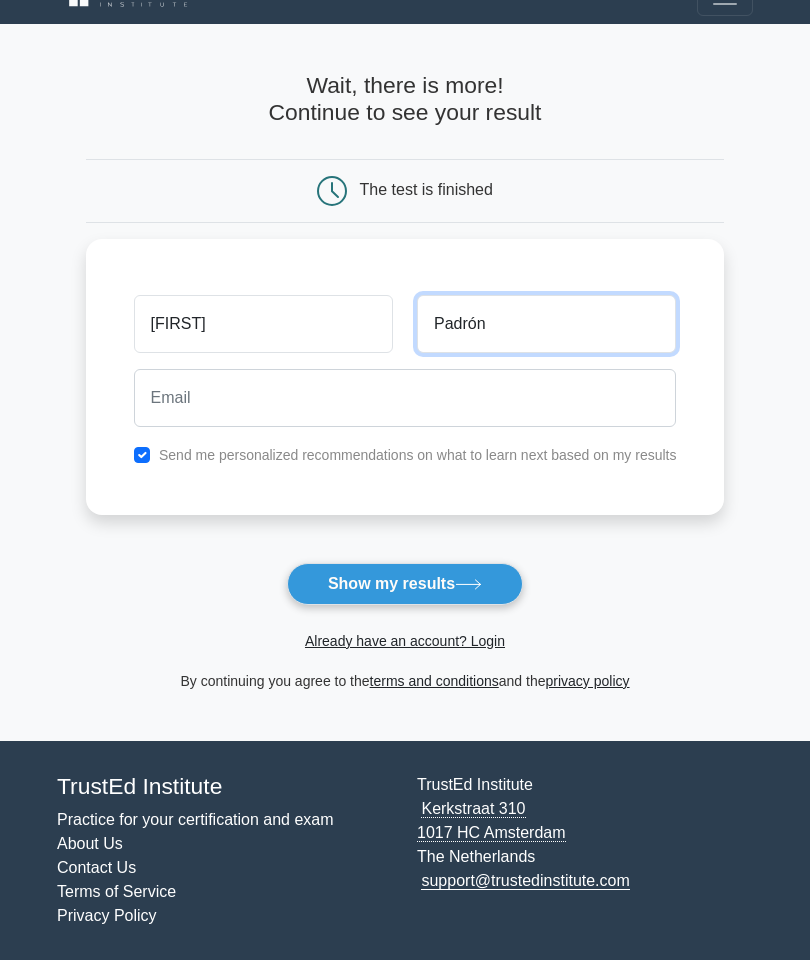 type on "Padrón" 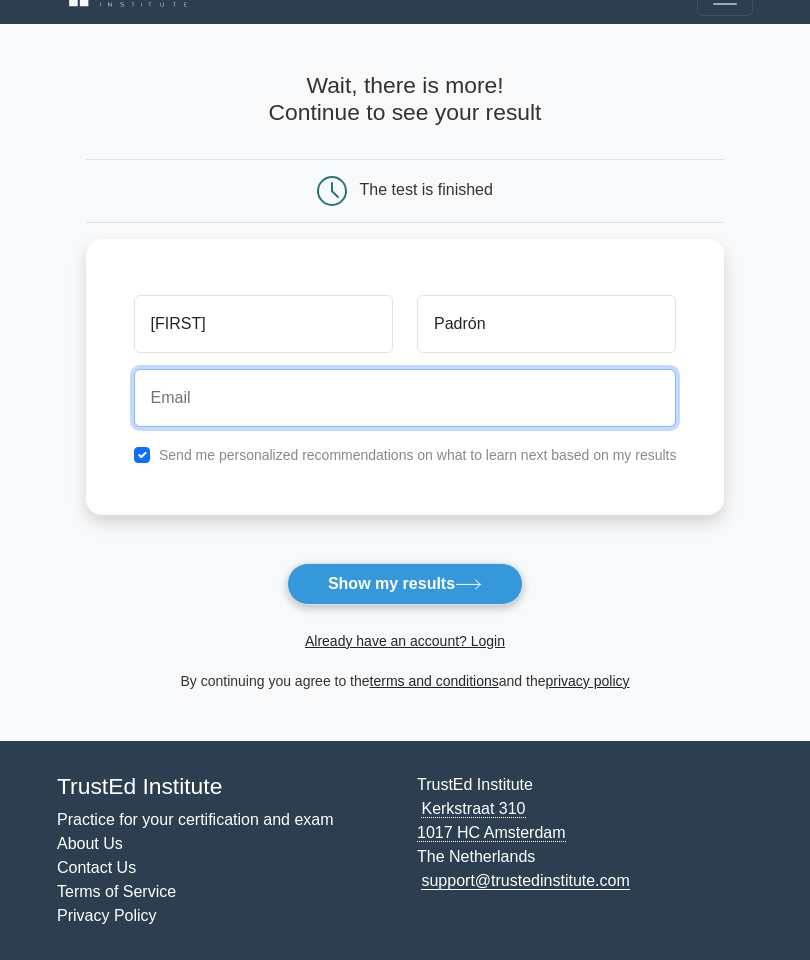 click at bounding box center [405, 398] 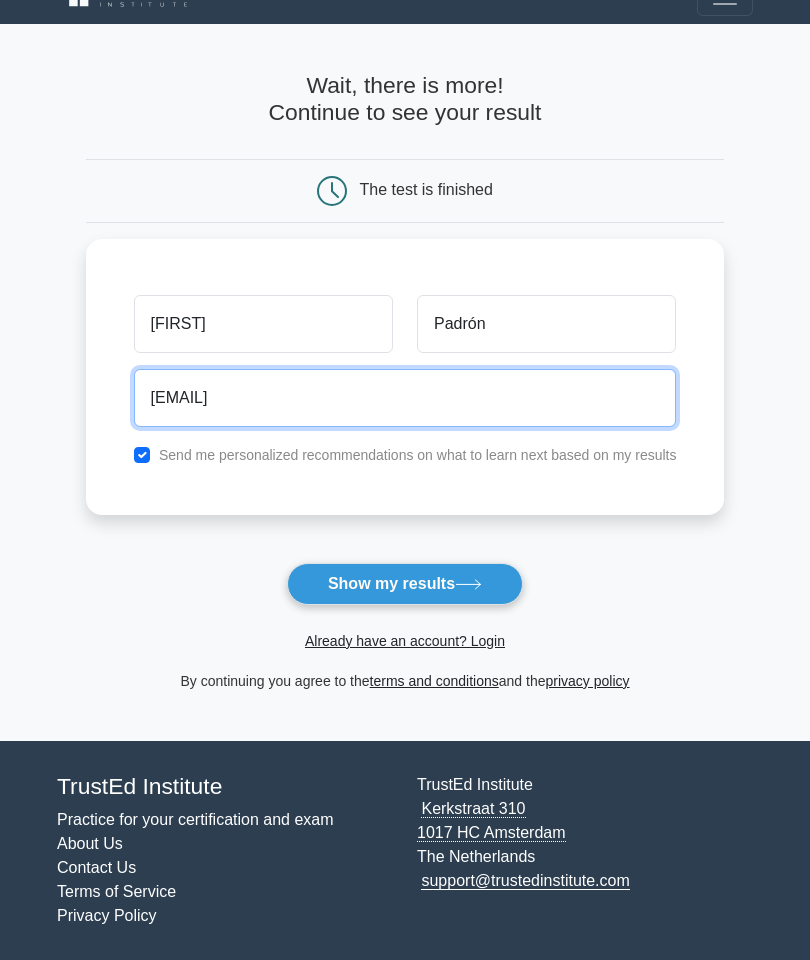 type on "danielacpr92@gmail.com" 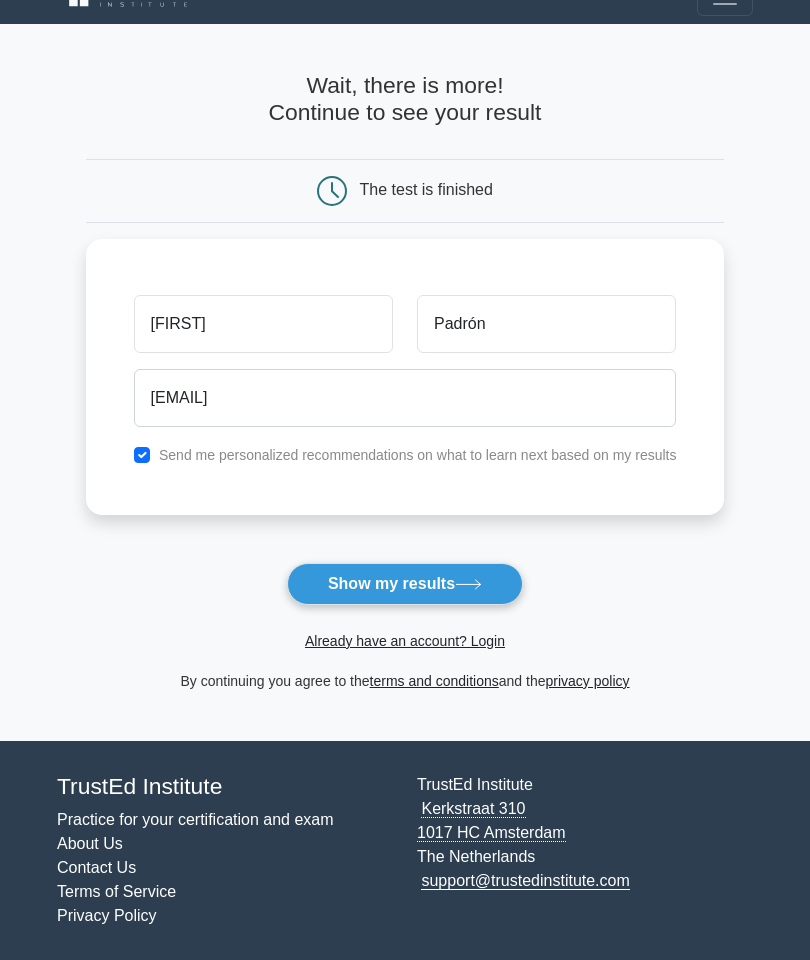 click on "Show my results" at bounding box center [405, 584] 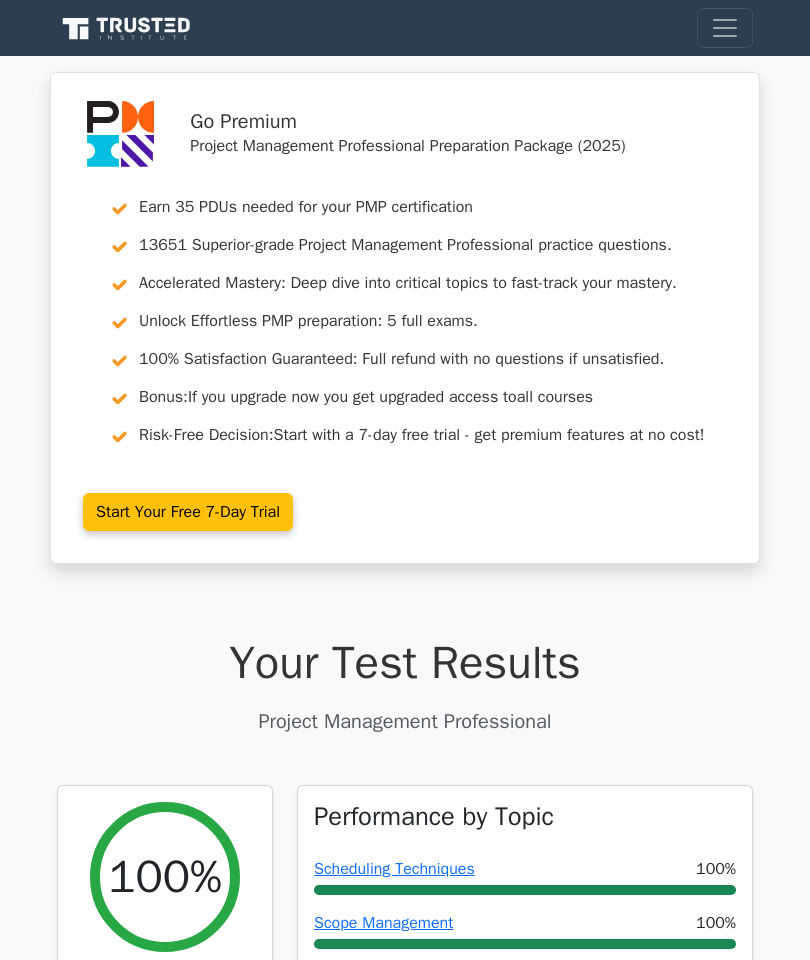 scroll, scrollTop: 0, scrollLeft: 0, axis: both 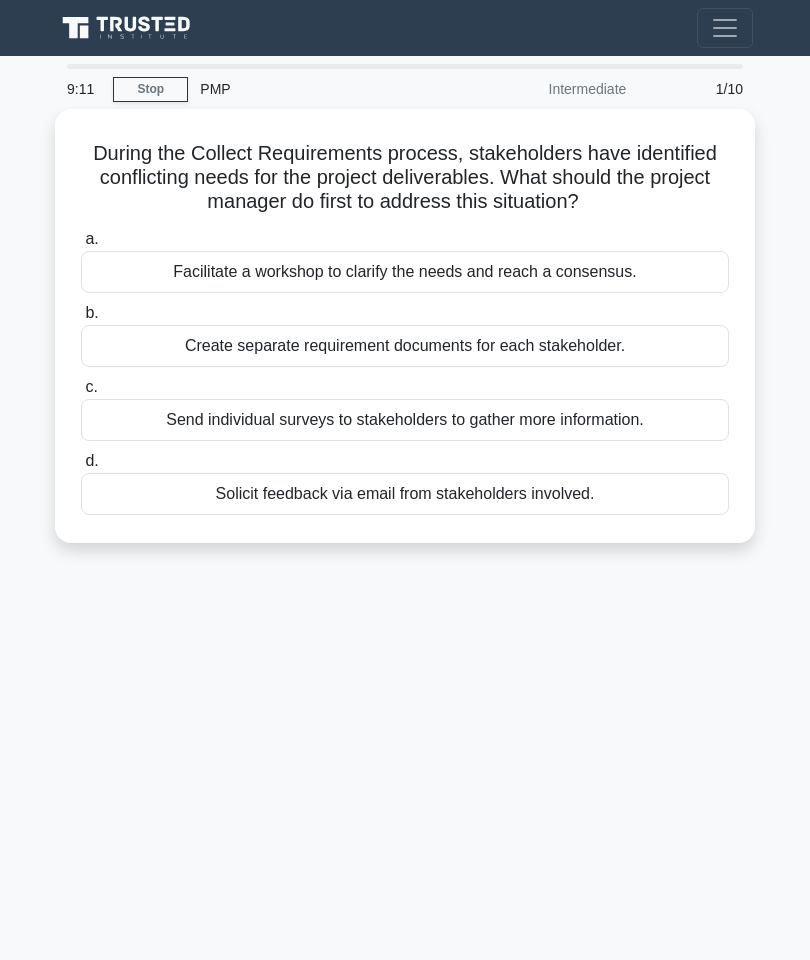 click on "Facilitate a workshop to clarify the needs and reach a consensus." at bounding box center [405, 272] 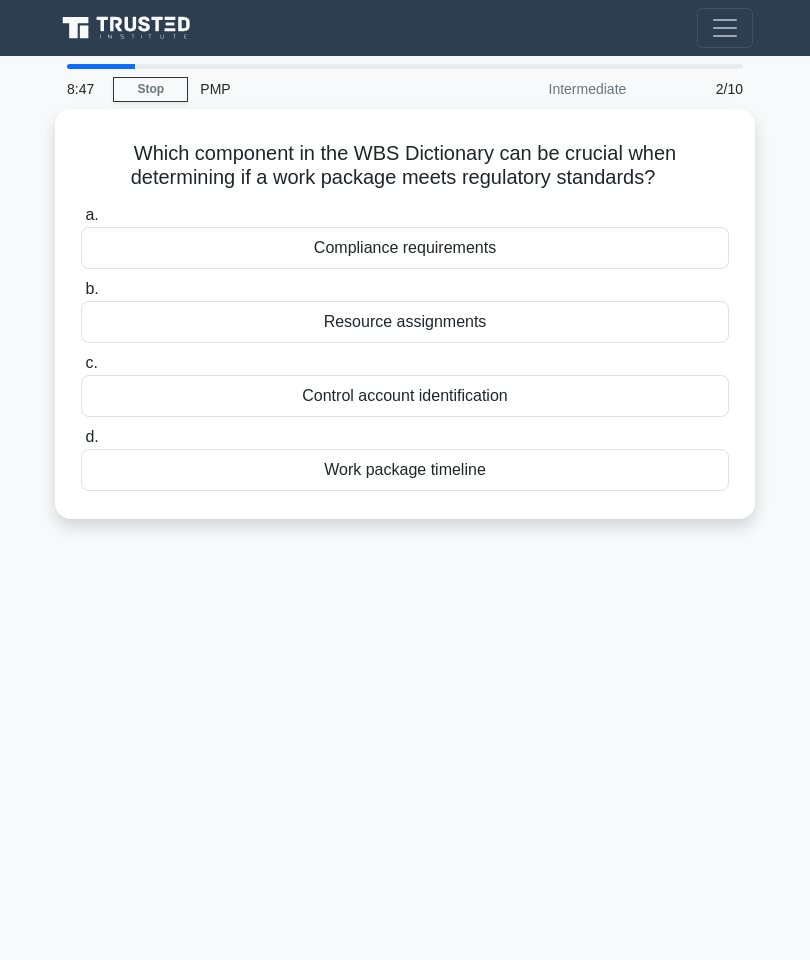 click on "Compliance requirements" at bounding box center [405, 248] 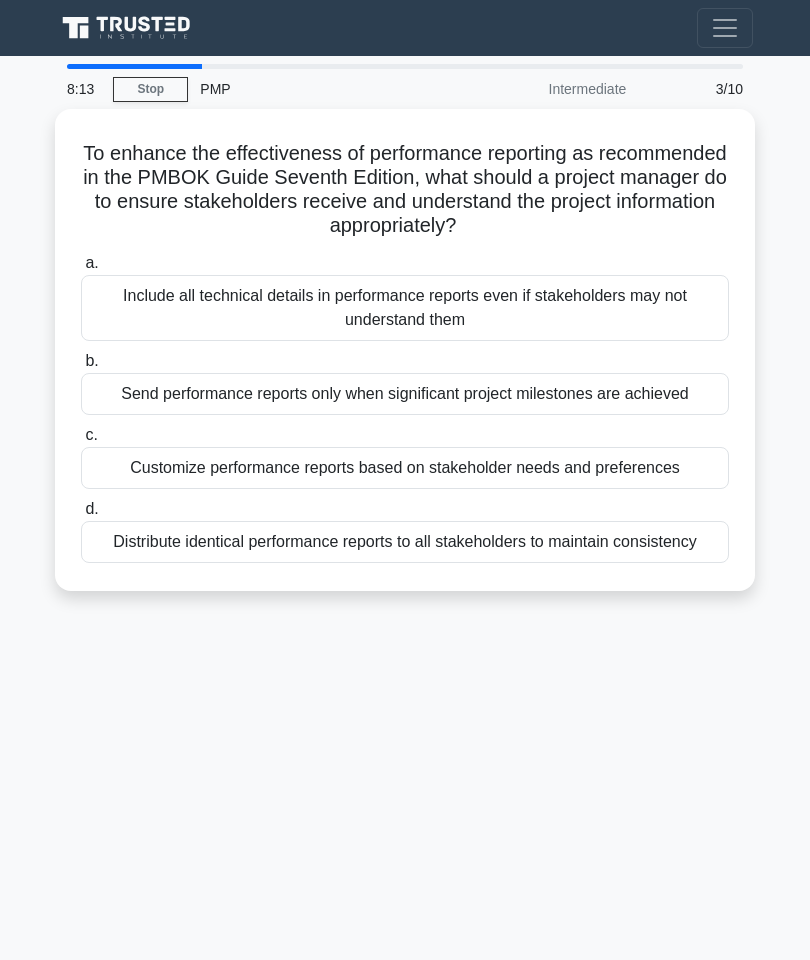click on "Include all technical details in performance reports even if stakeholders may not understand them" at bounding box center [405, 308] 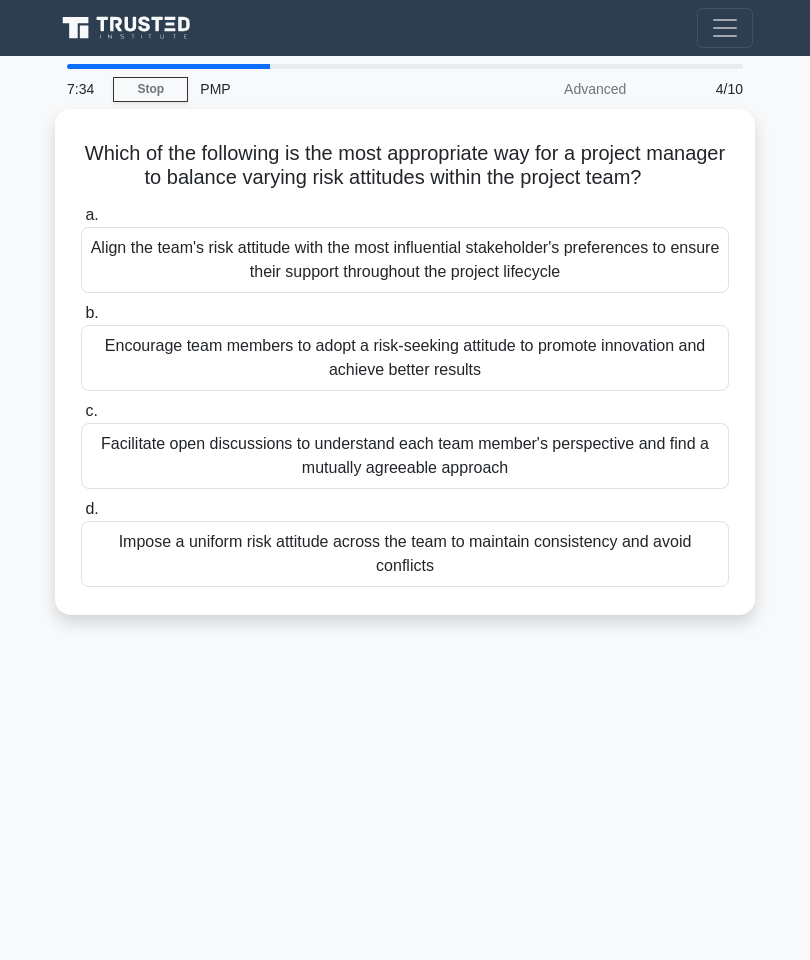 click on "Facilitate open discussions to understand each team member's perspective and find a mutually agreeable approach" at bounding box center (405, 456) 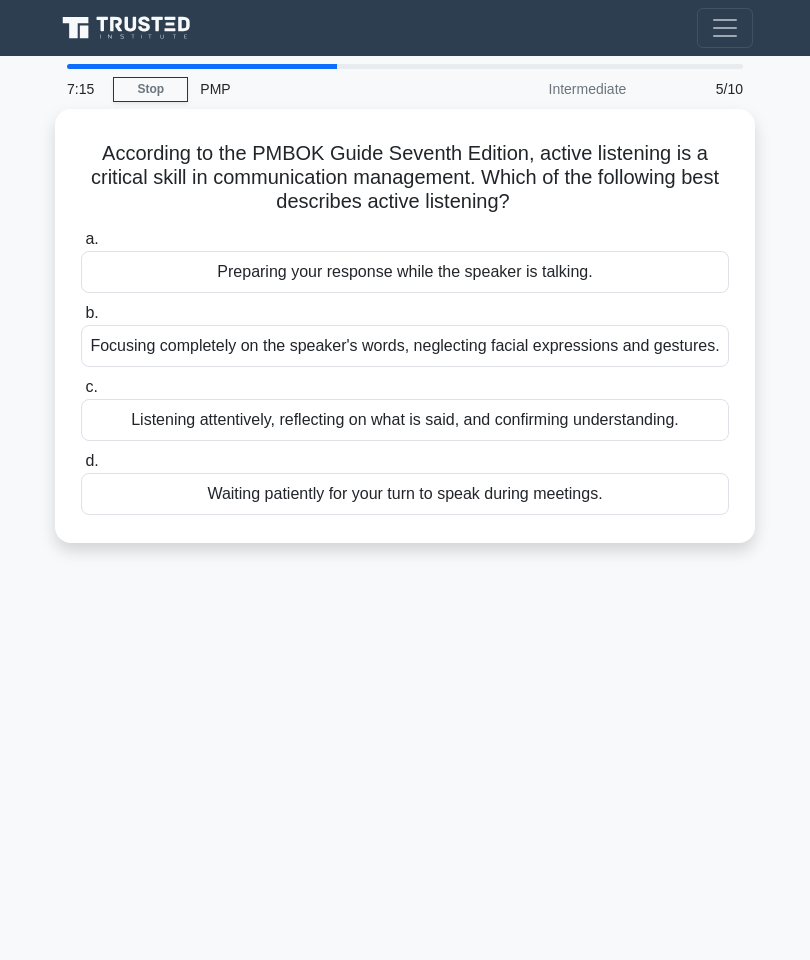 click on "Listening attentively, reflecting on what is said, and confirming understanding." at bounding box center [405, 420] 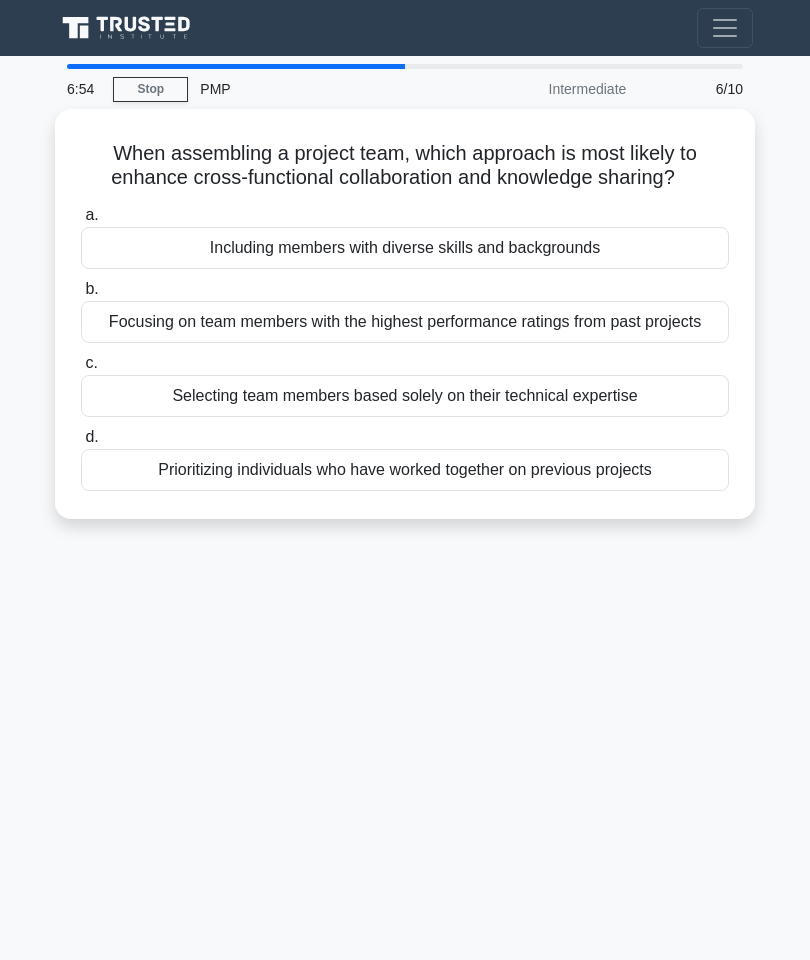 click on "Including members with diverse skills and backgrounds" at bounding box center (405, 248) 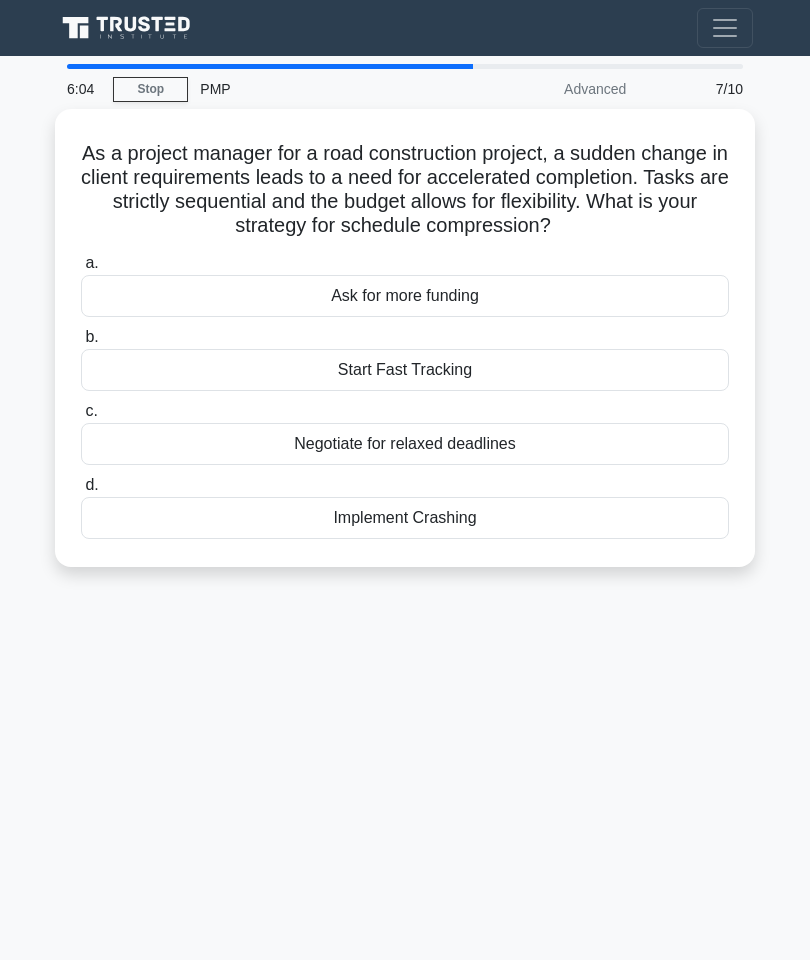 click on "Start Fast Tracking" at bounding box center (405, 370) 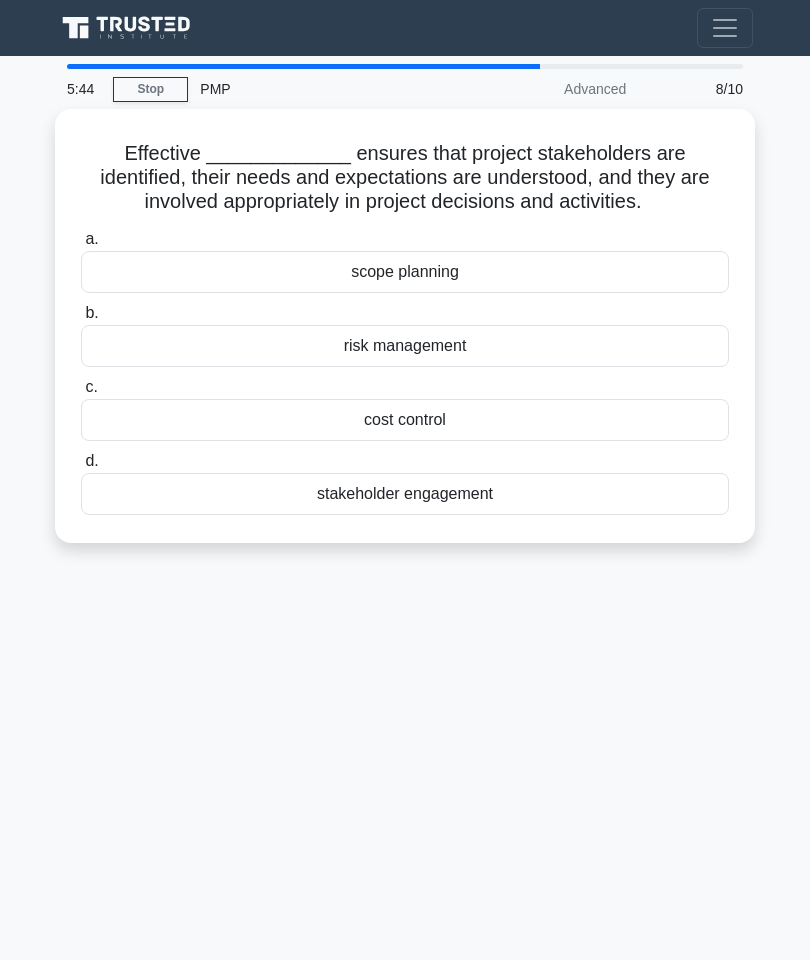 click on "stakeholder engagement" at bounding box center (405, 494) 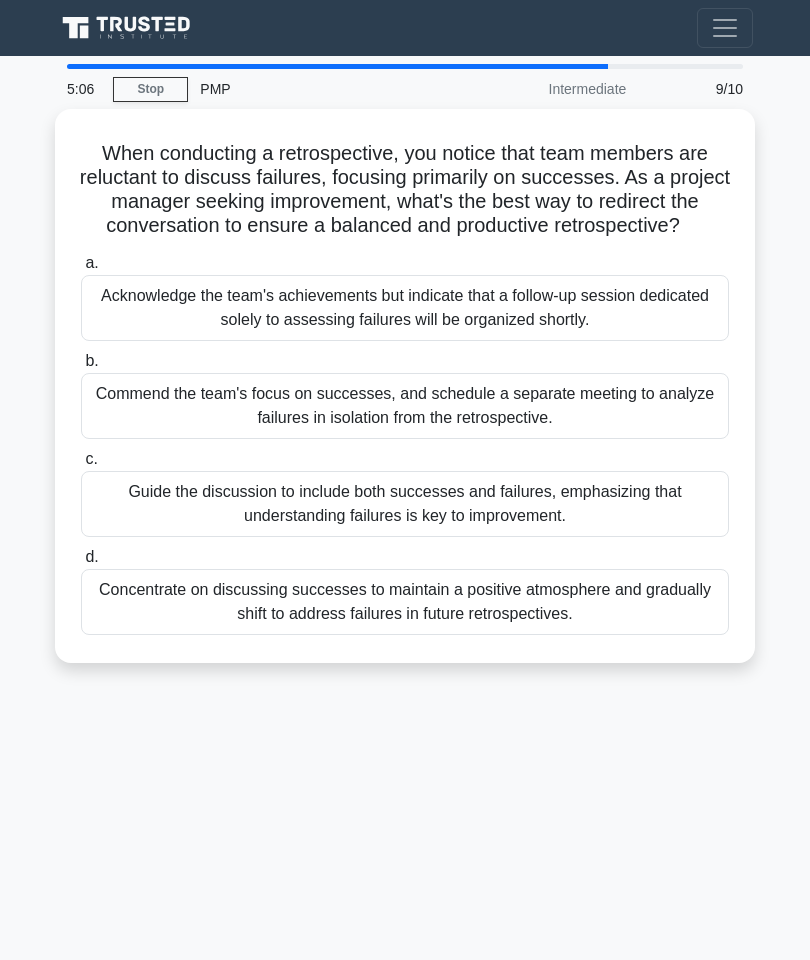 click on "Guide the discussion to include both successes and failures, emphasizing that understanding failures is key to improvement." at bounding box center (405, 504) 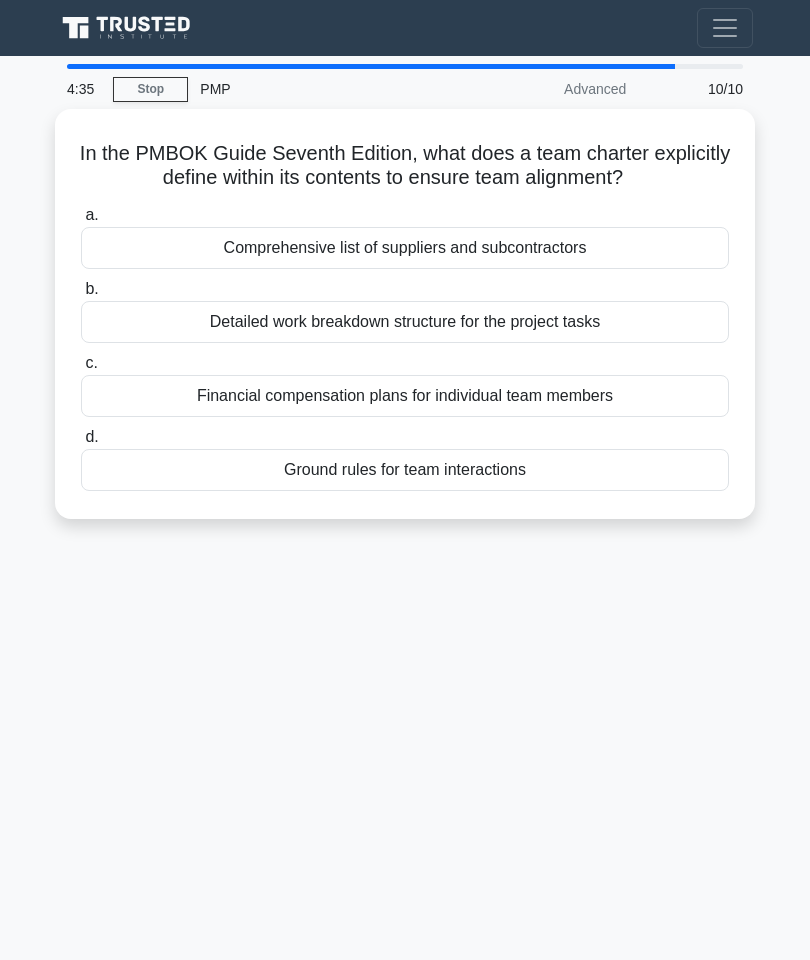 click on "Detailed work breakdown structure for the project tasks" at bounding box center [405, 322] 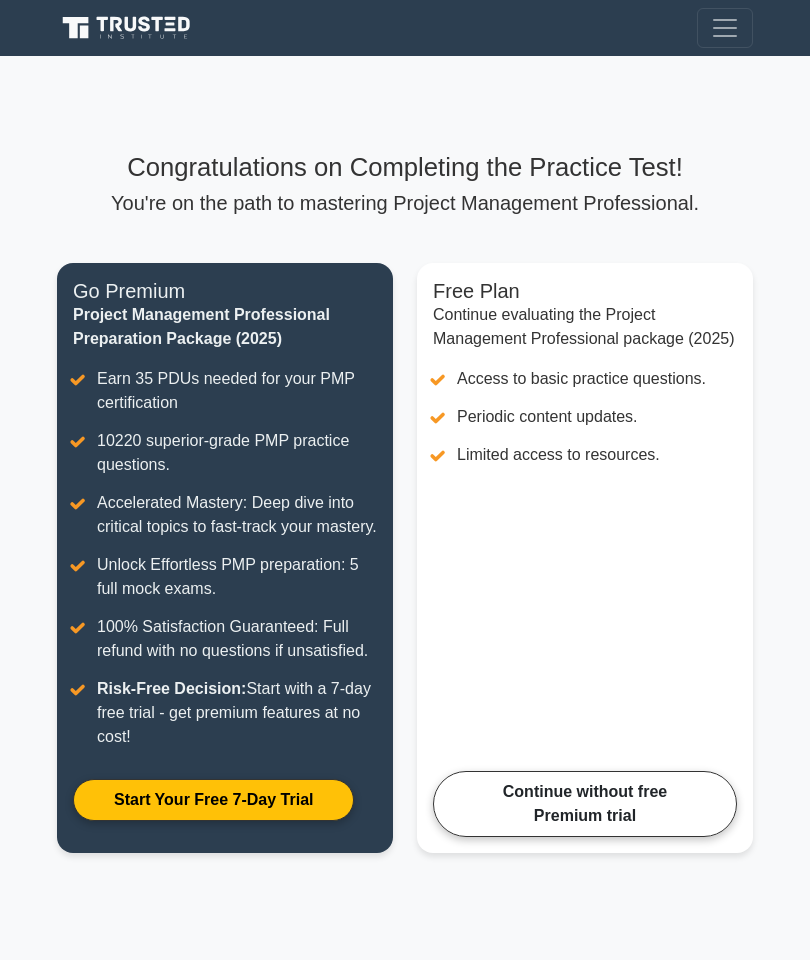 scroll, scrollTop: 0, scrollLeft: 0, axis: both 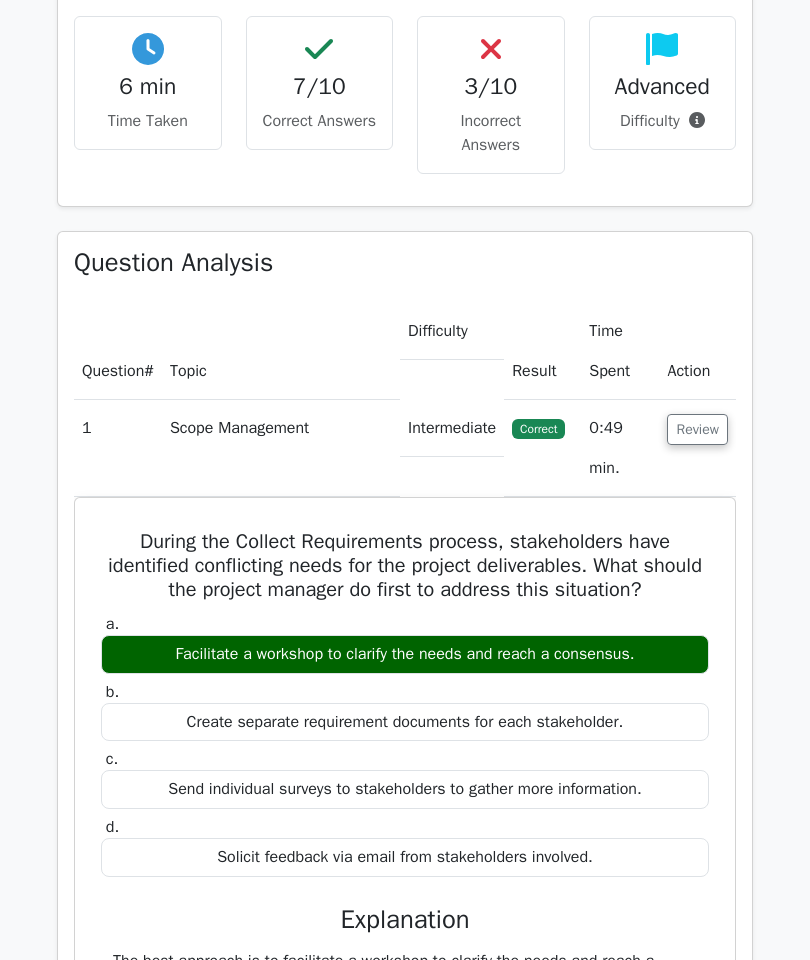 click on "Incorrect Answers" at bounding box center [491, 133] 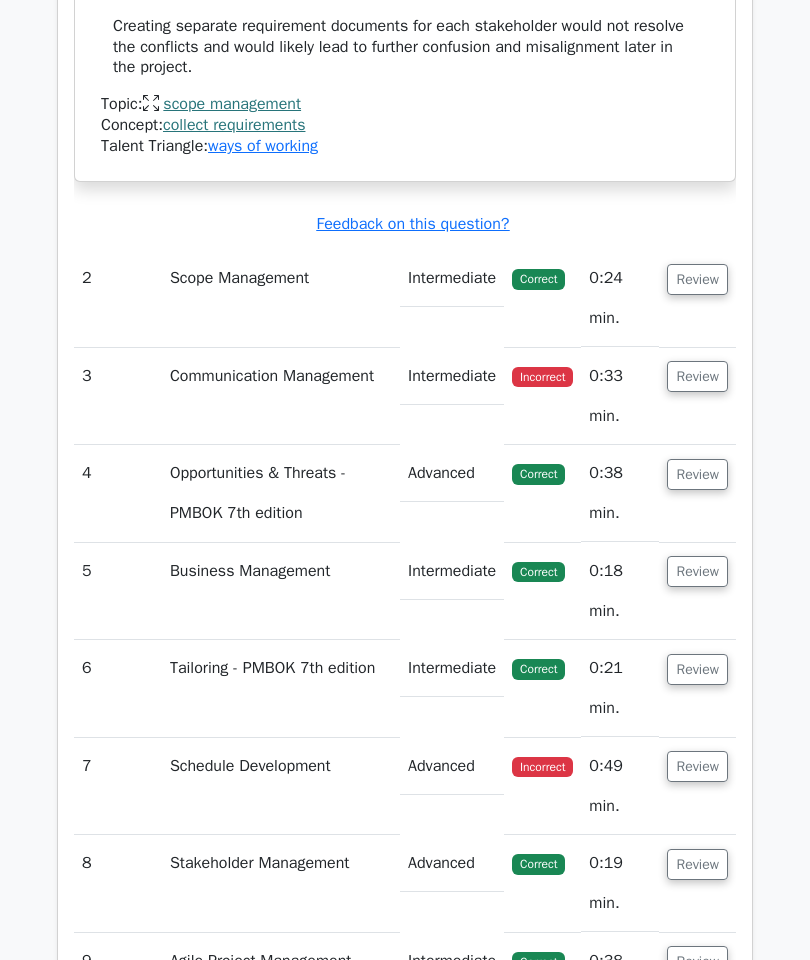 scroll, scrollTop: 2109, scrollLeft: 0, axis: vertical 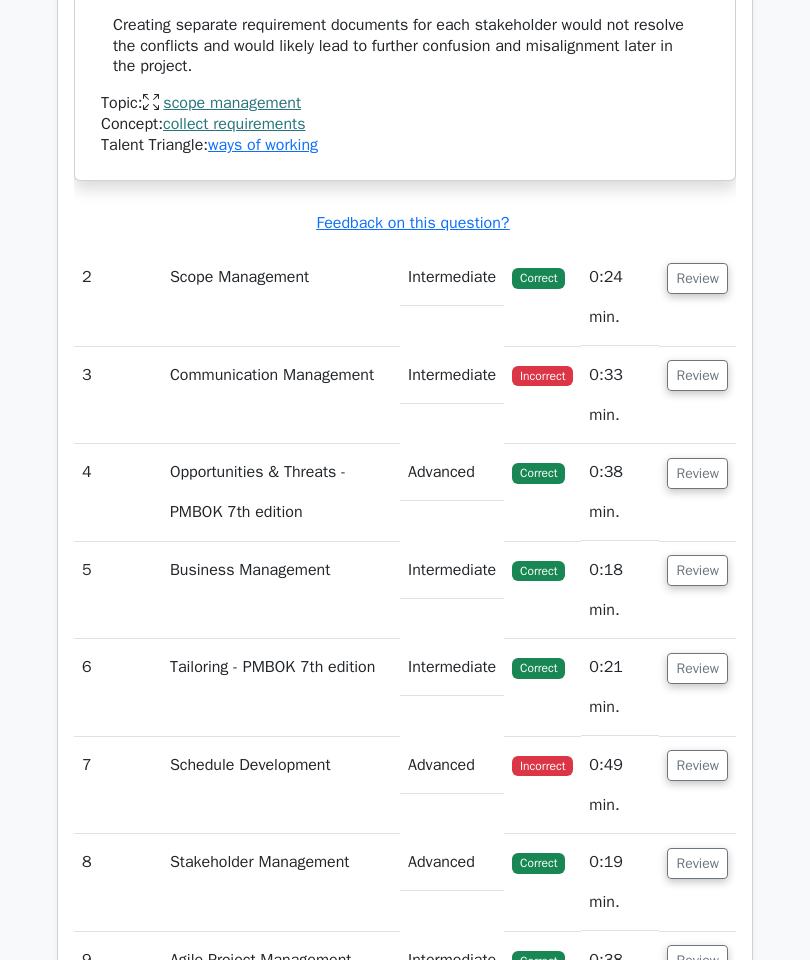 click on "Review" at bounding box center (697, 375) 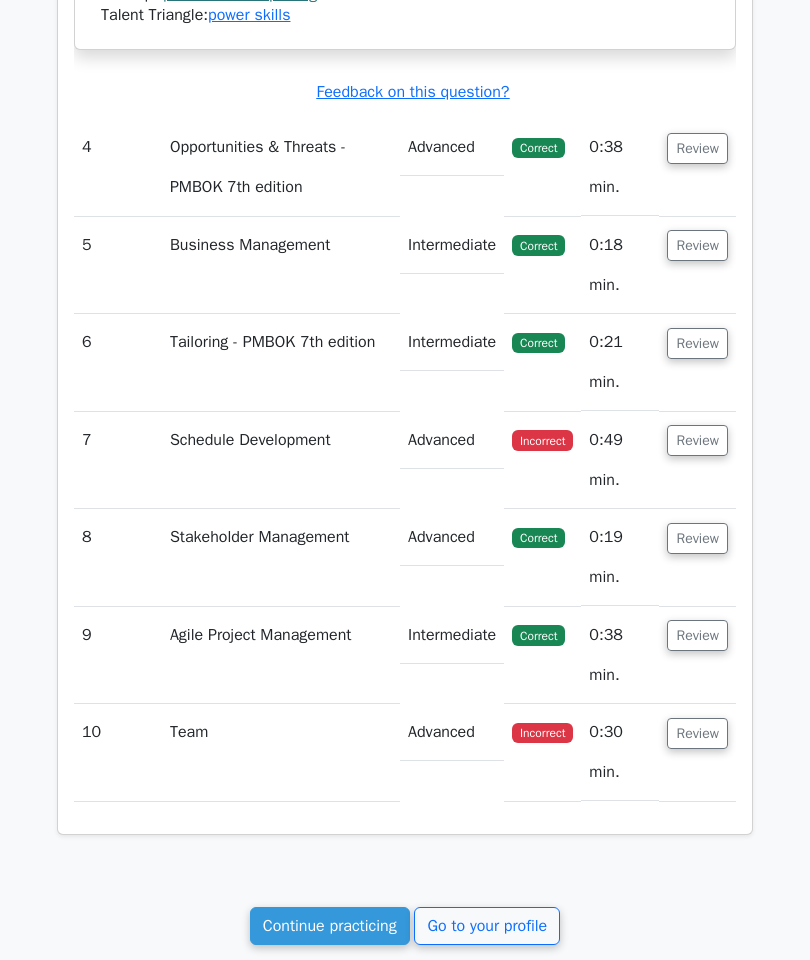 scroll, scrollTop: 3365, scrollLeft: 0, axis: vertical 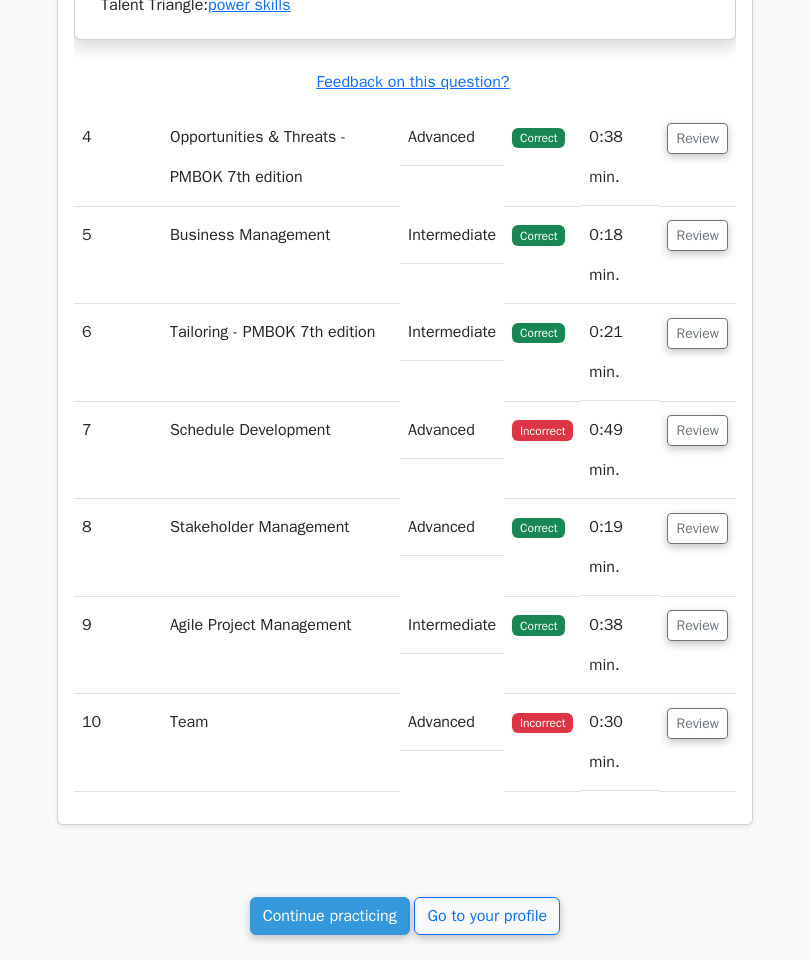 click on "Schedule Development" at bounding box center (281, 450) 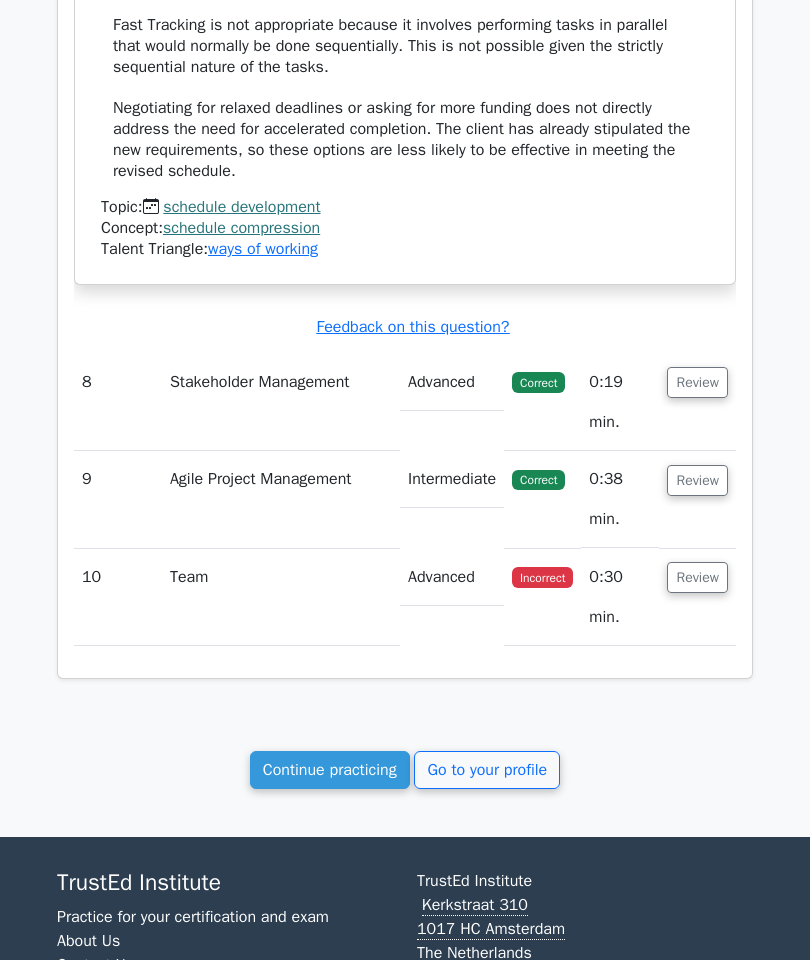 click on "Review" at bounding box center [697, 578] 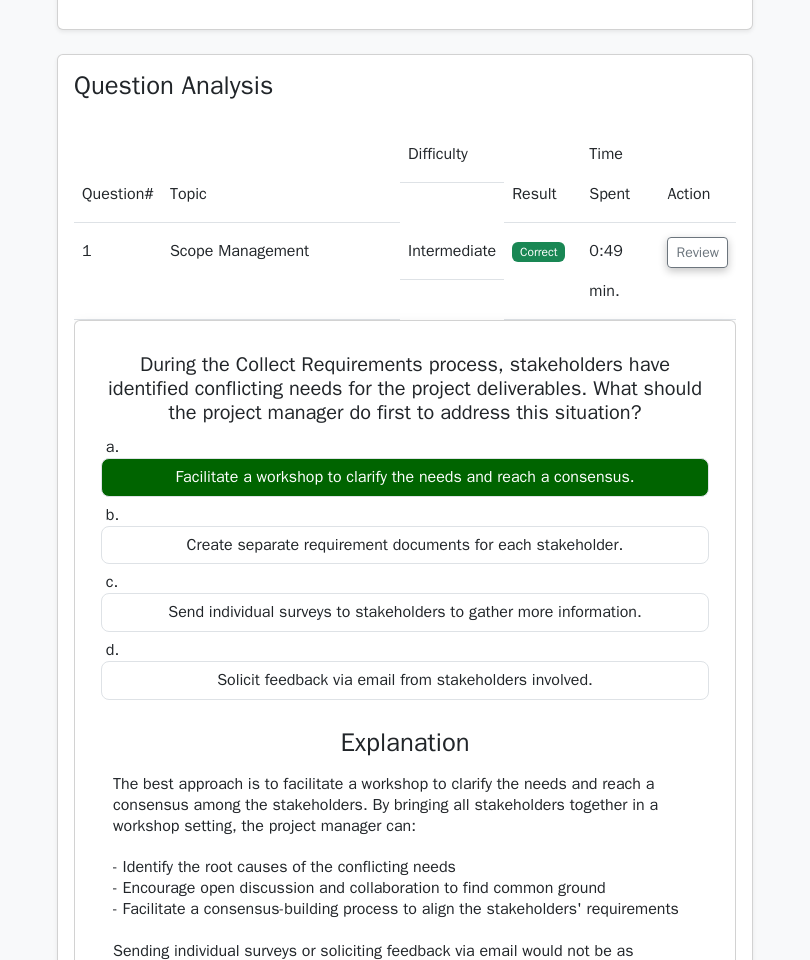 scroll, scrollTop: 1097, scrollLeft: 0, axis: vertical 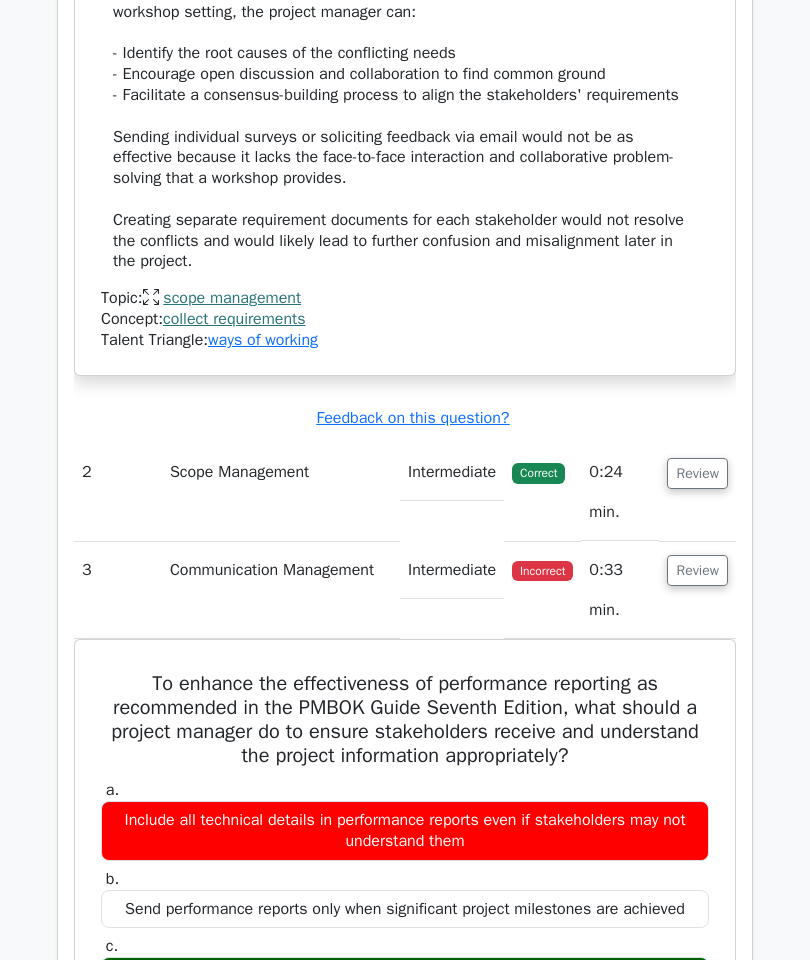 click on "Review" at bounding box center [697, 473] 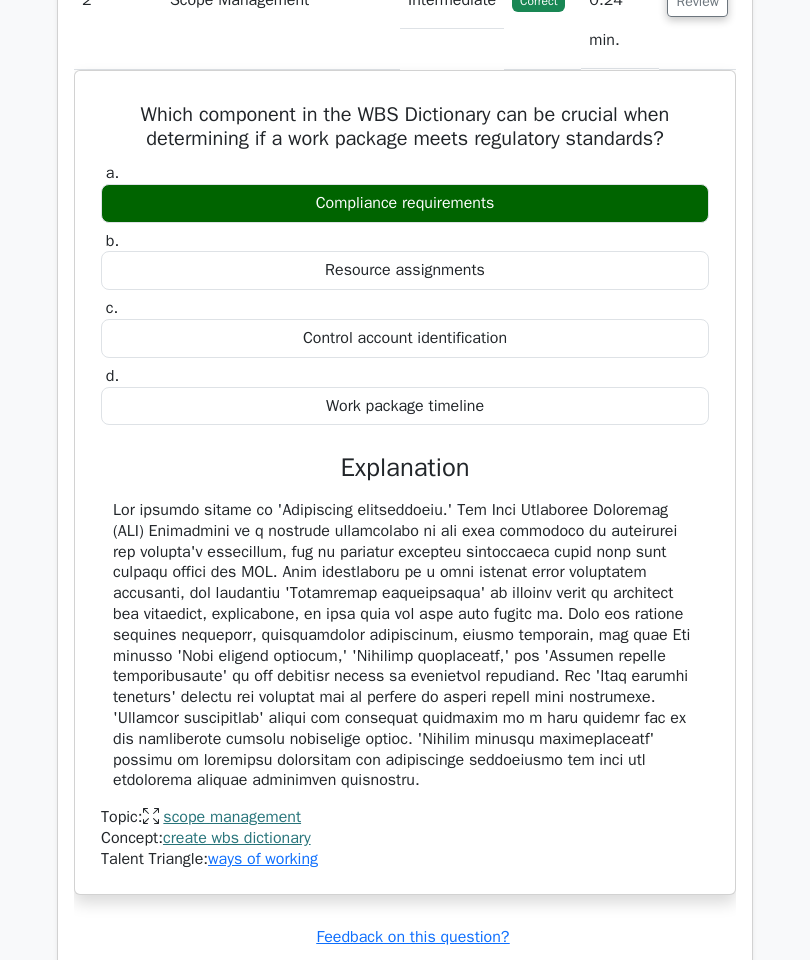scroll, scrollTop: 2386, scrollLeft: 0, axis: vertical 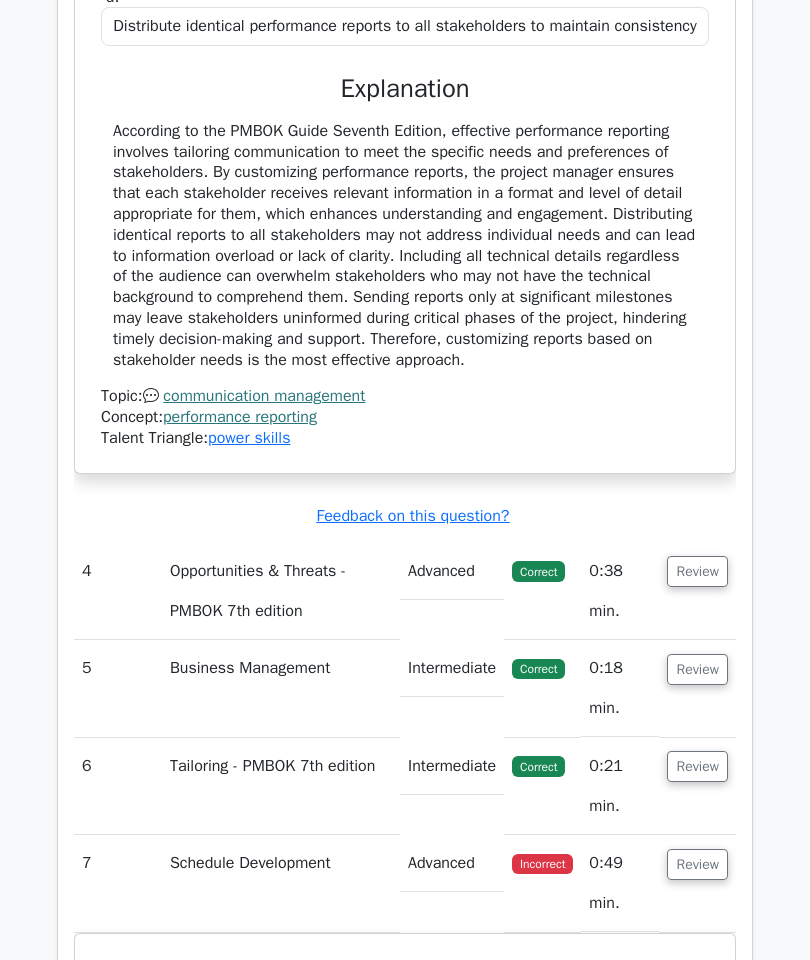 click on "Review" at bounding box center [697, 571] 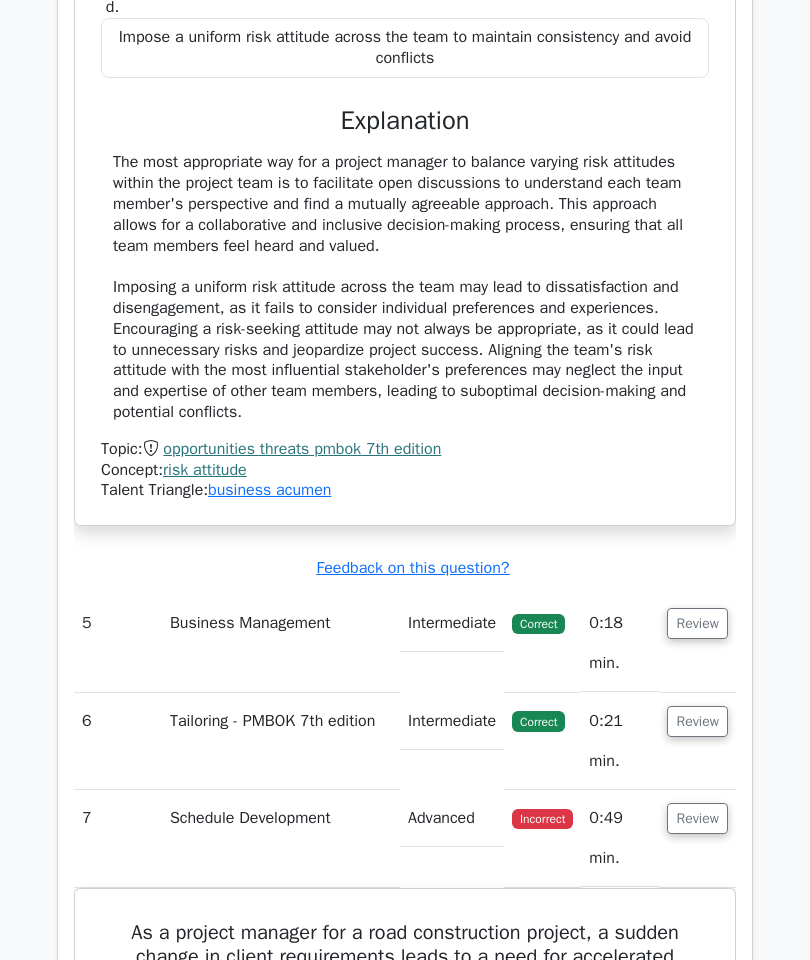 scroll, scrollTop: 4823, scrollLeft: 0, axis: vertical 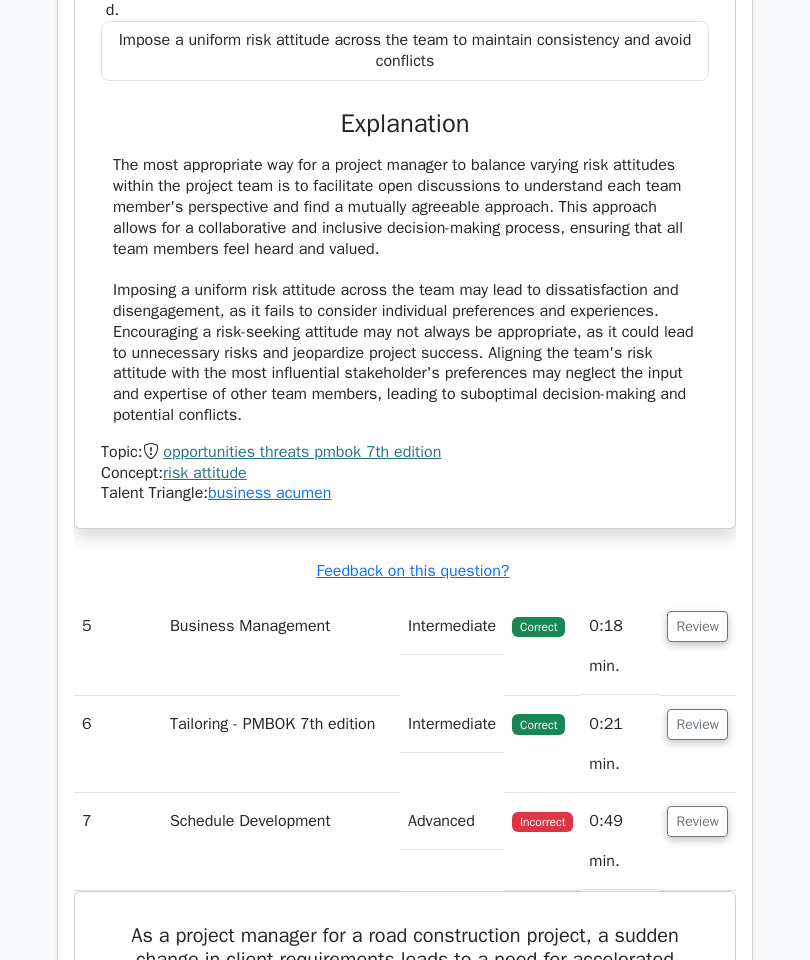 click on "Review" at bounding box center [697, 626] 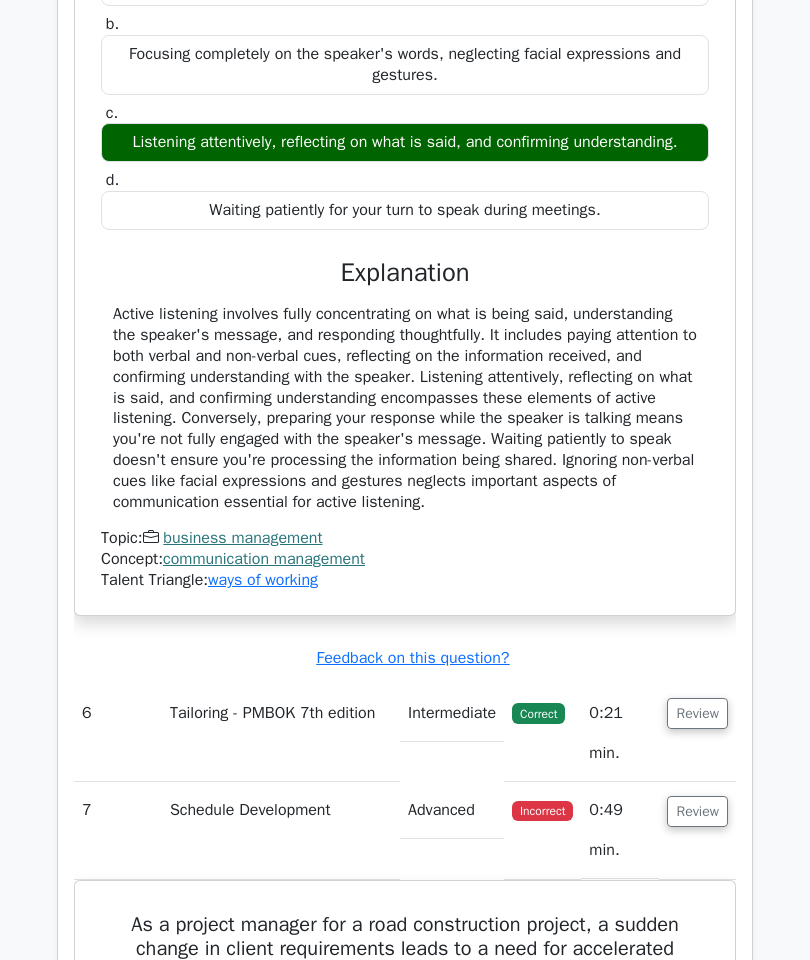 scroll, scrollTop: 5689, scrollLeft: 0, axis: vertical 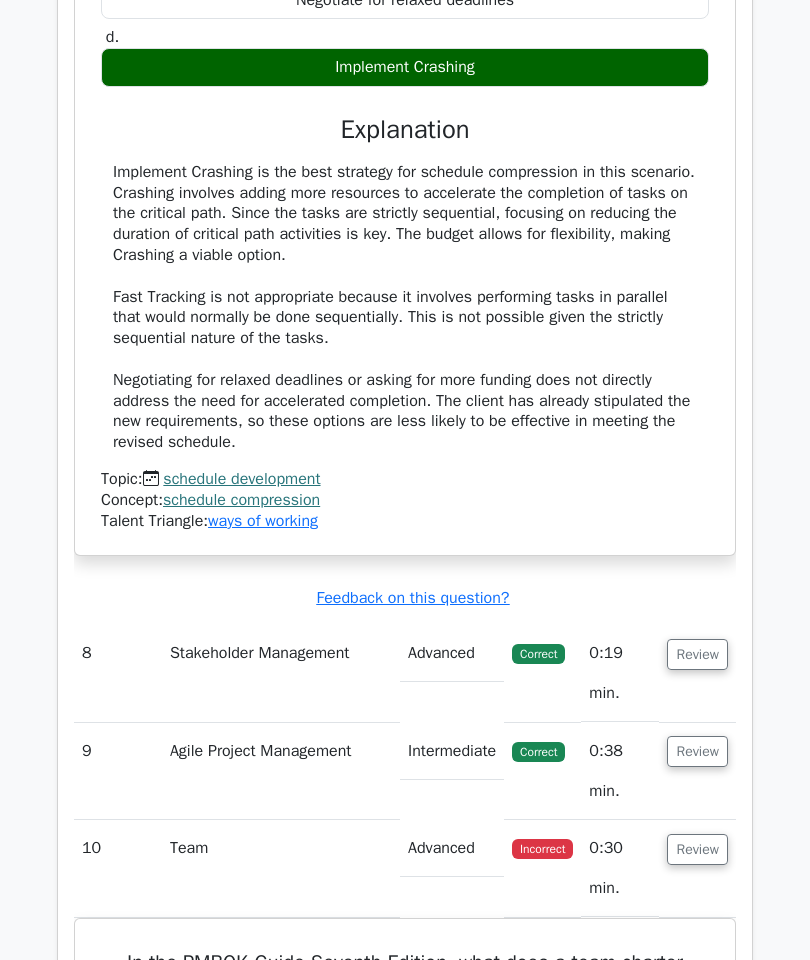 click on "Review" at bounding box center (697, 655) 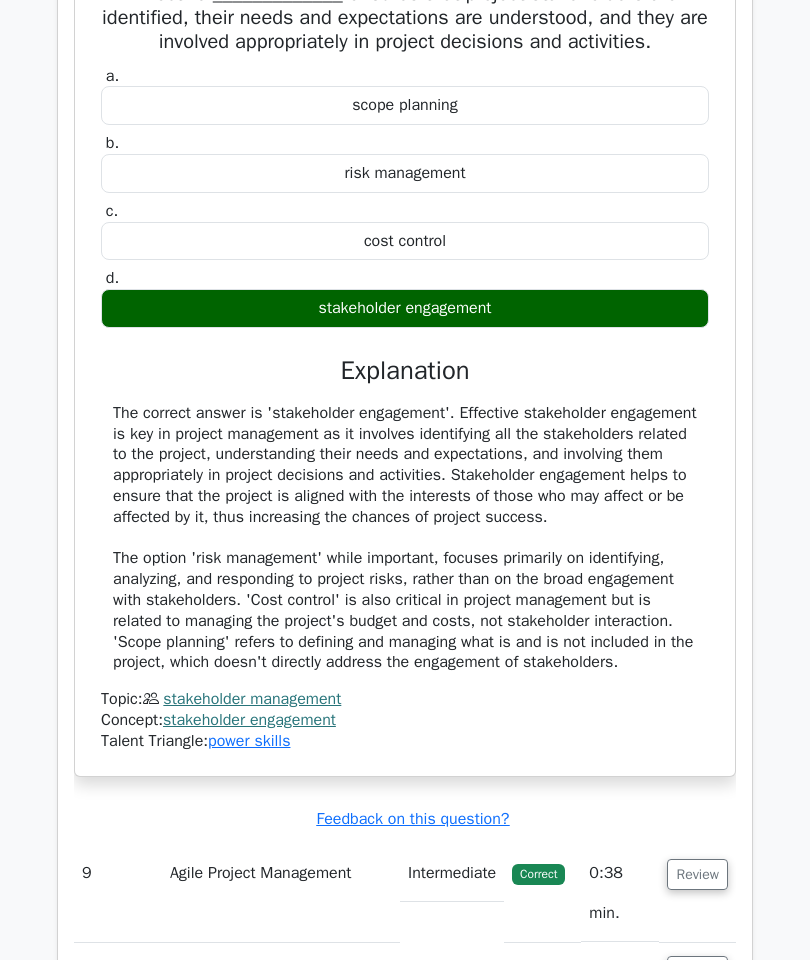 scroll, scrollTop: 8904, scrollLeft: 0, axis: vertical 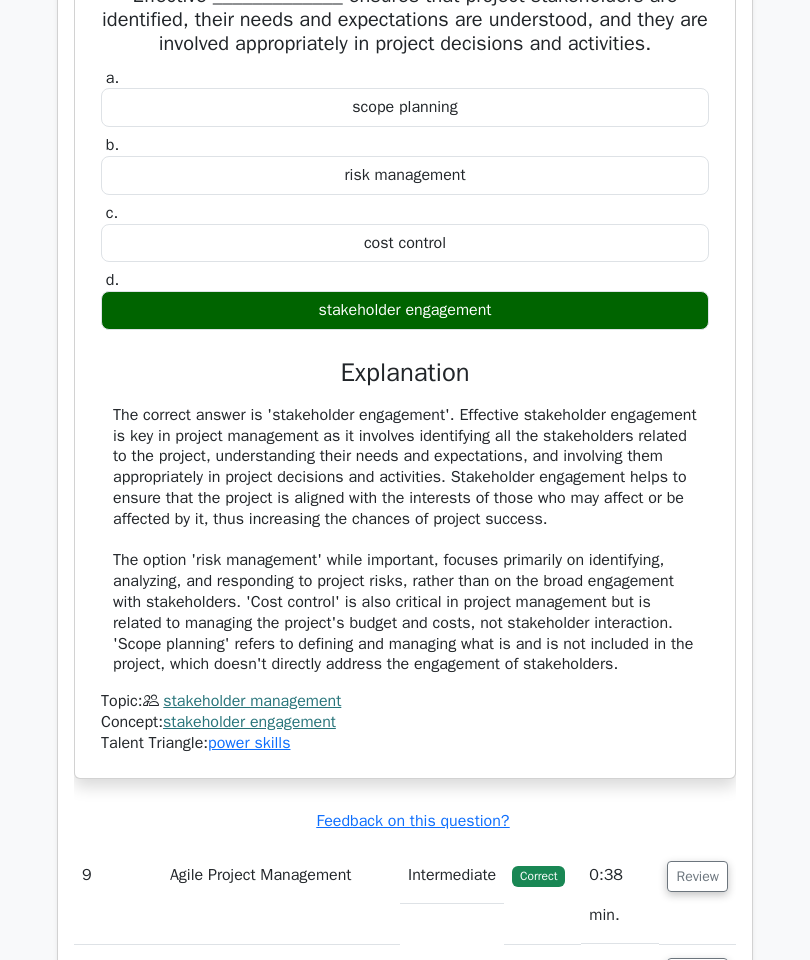 click on "Review" at bounding box center [697, 876] 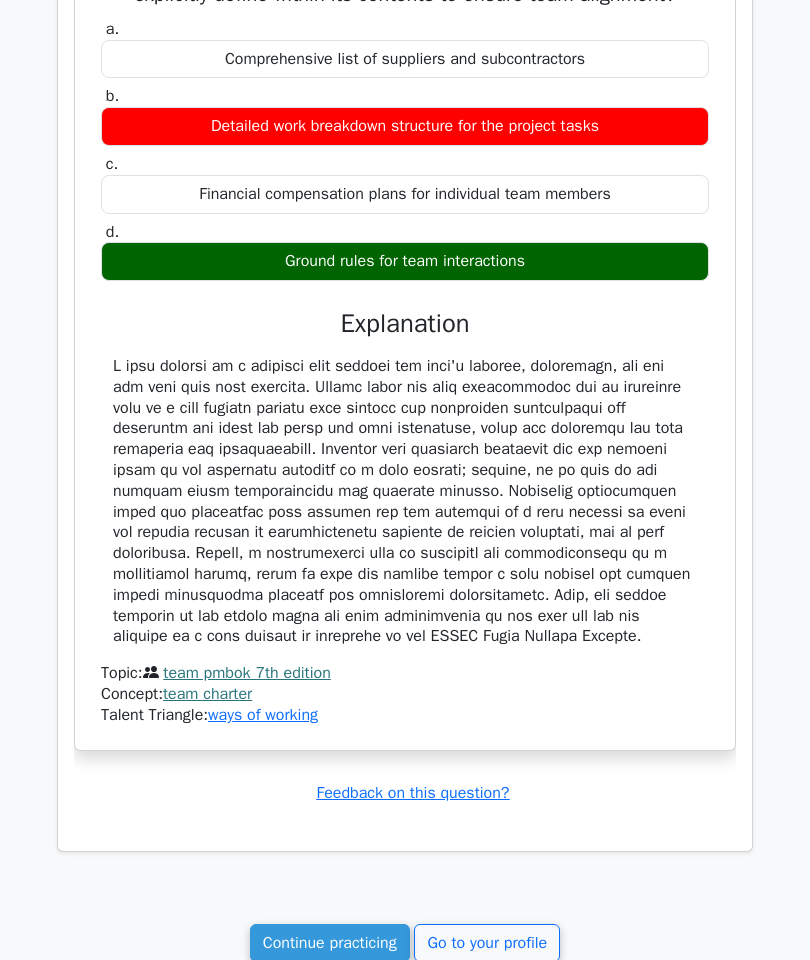 scroll, scrollTop: 11261, scrollLeft: 0, axis: vertical 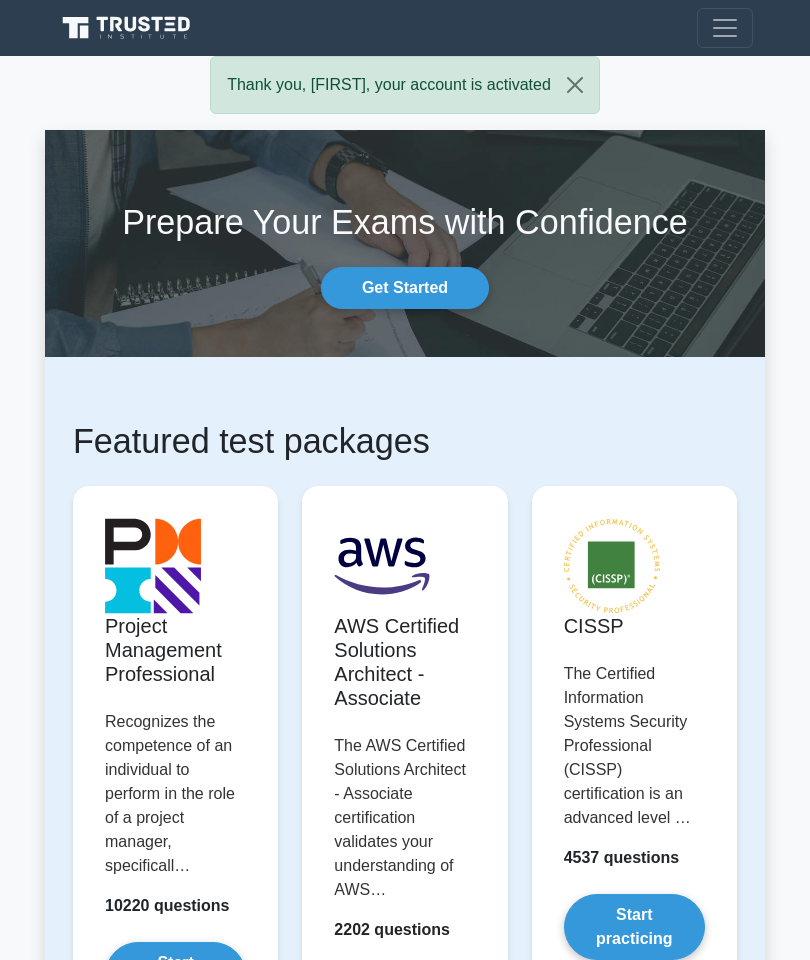 click on "Start practicing" at bounding box center [175, 975] 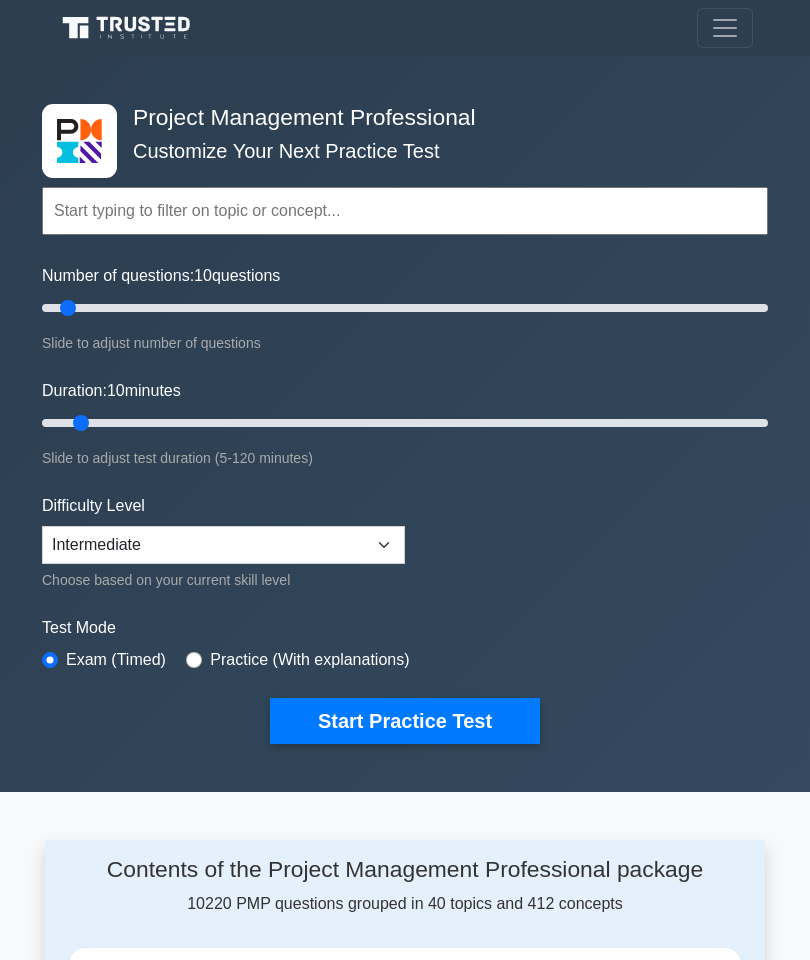 scroll, scrollTop: 0, scrollLeft: 0, axis: both 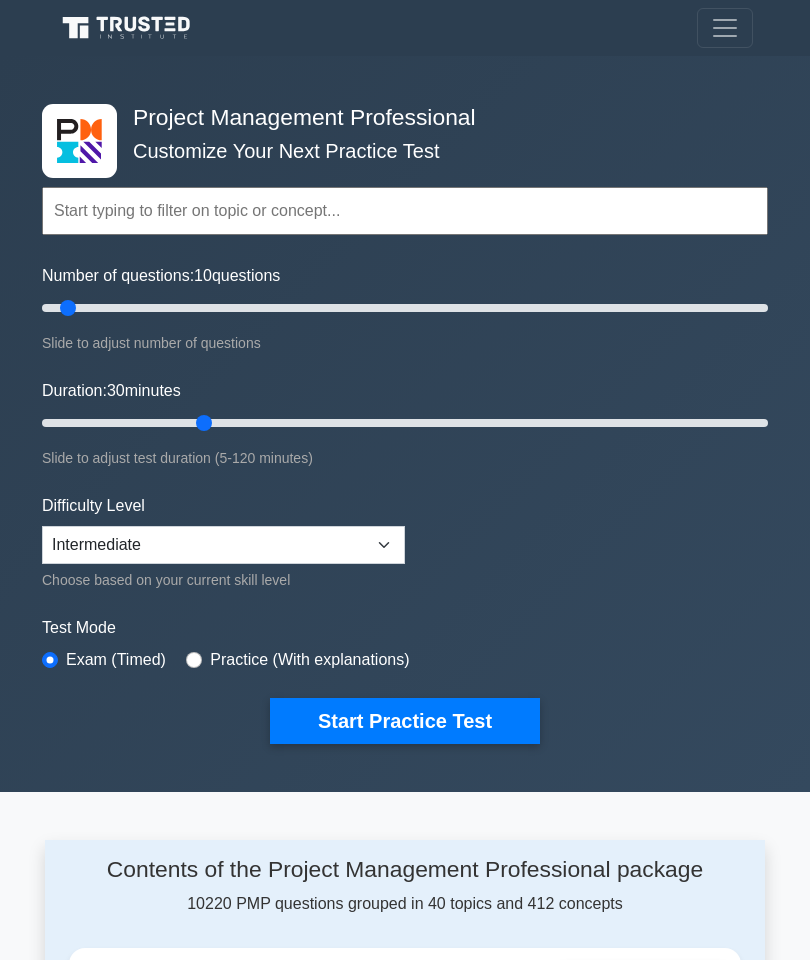 type on "30" 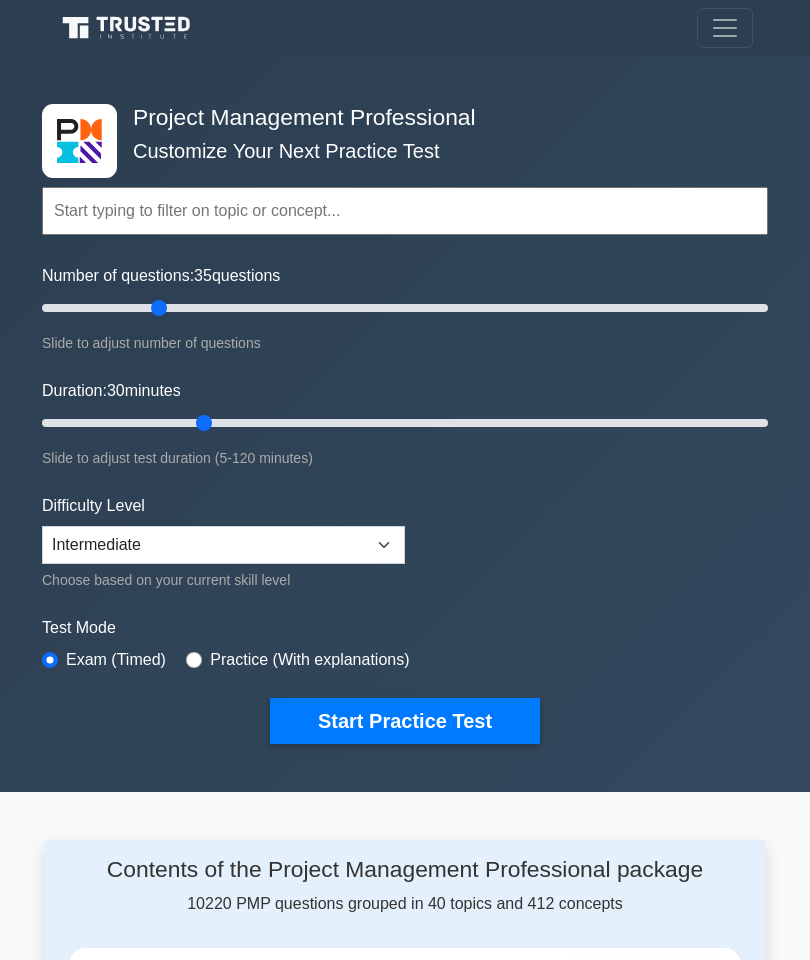 type on "35" 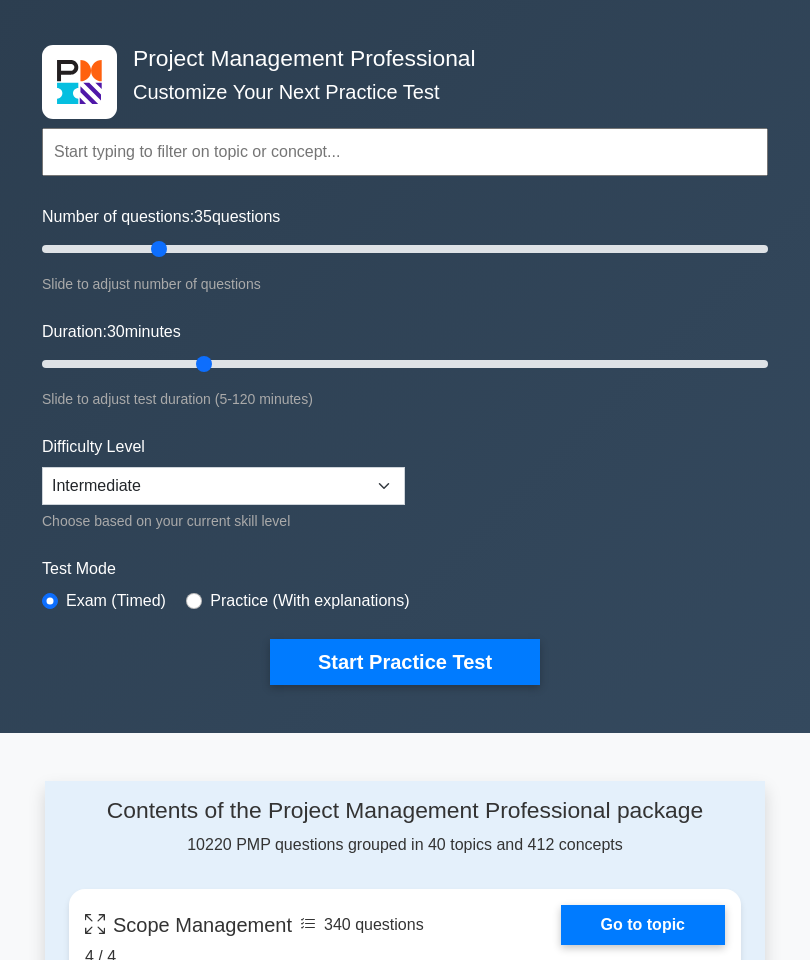 scroll, scrollTop: 59, scrollLeft: 0, axis: vertical 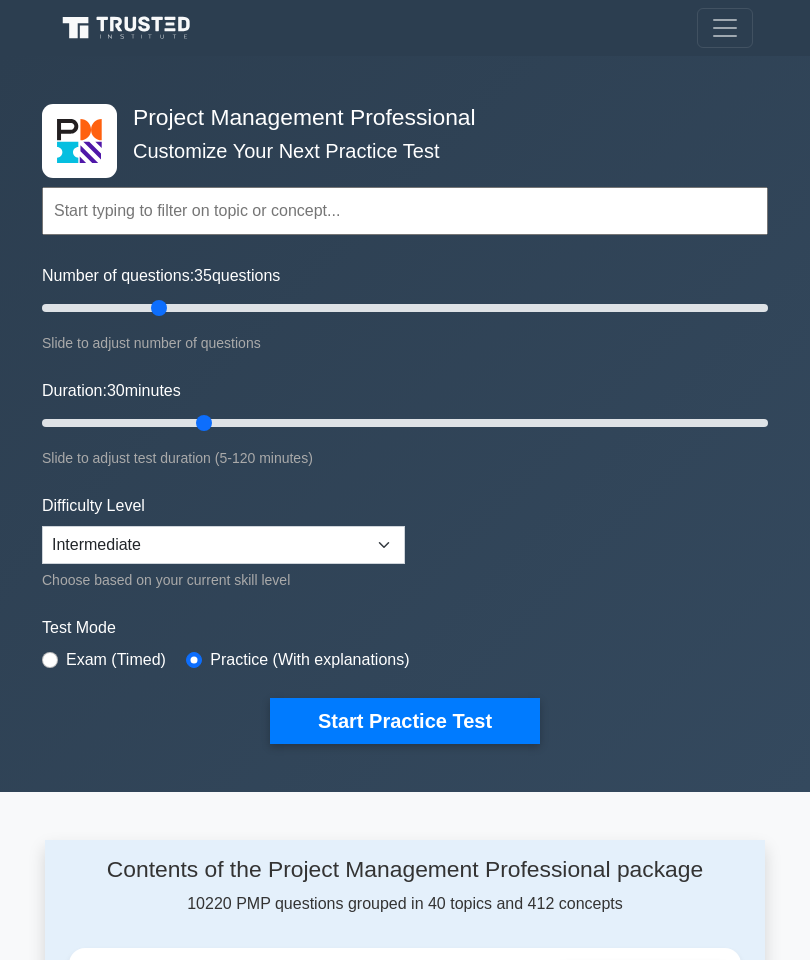 click on "Start Practice Test" at bounding box center (405, 721) 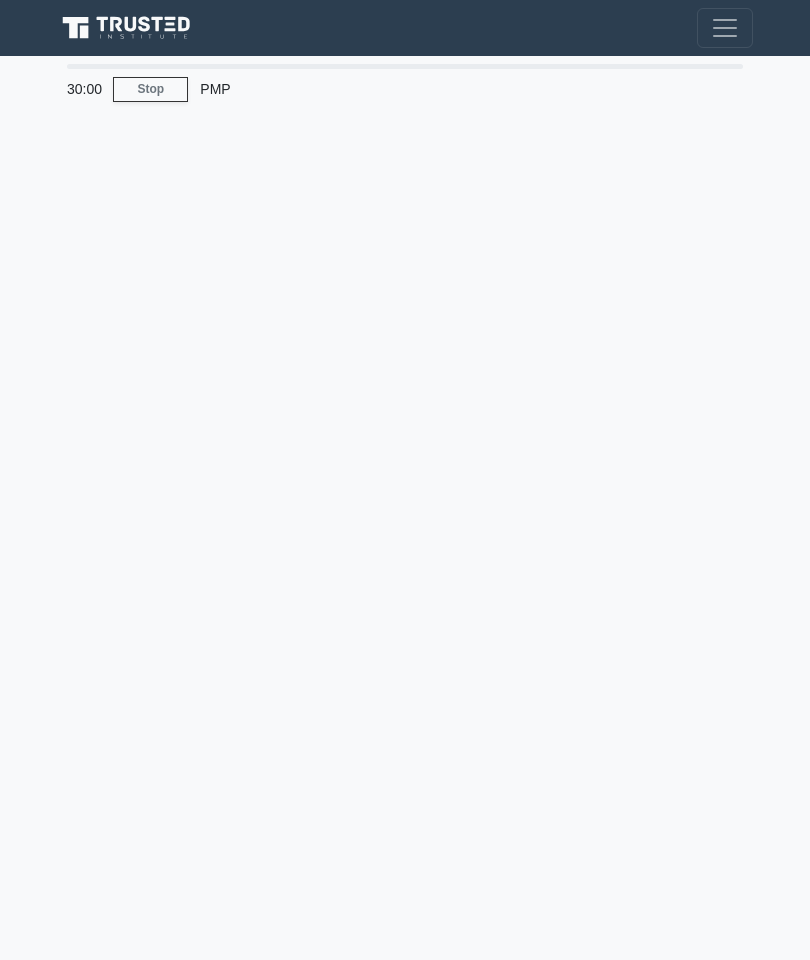 scroll, scrollTop: 0, scrollLeft: 0, axis: both 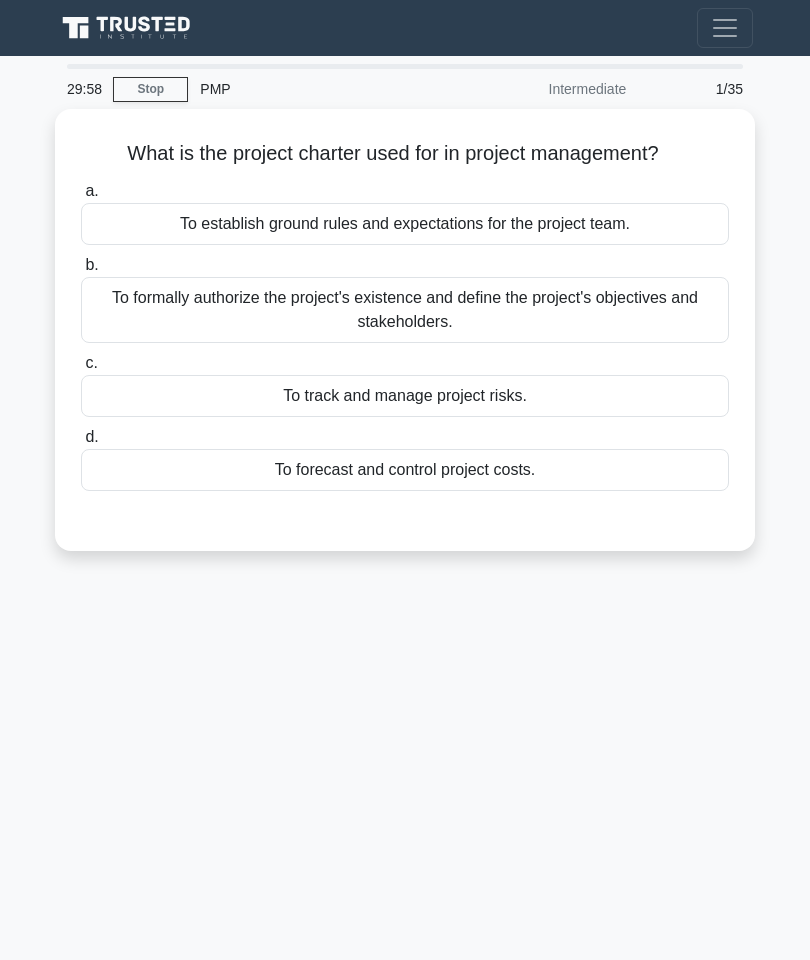 click on "Stop" at bounding box center [150, 89] 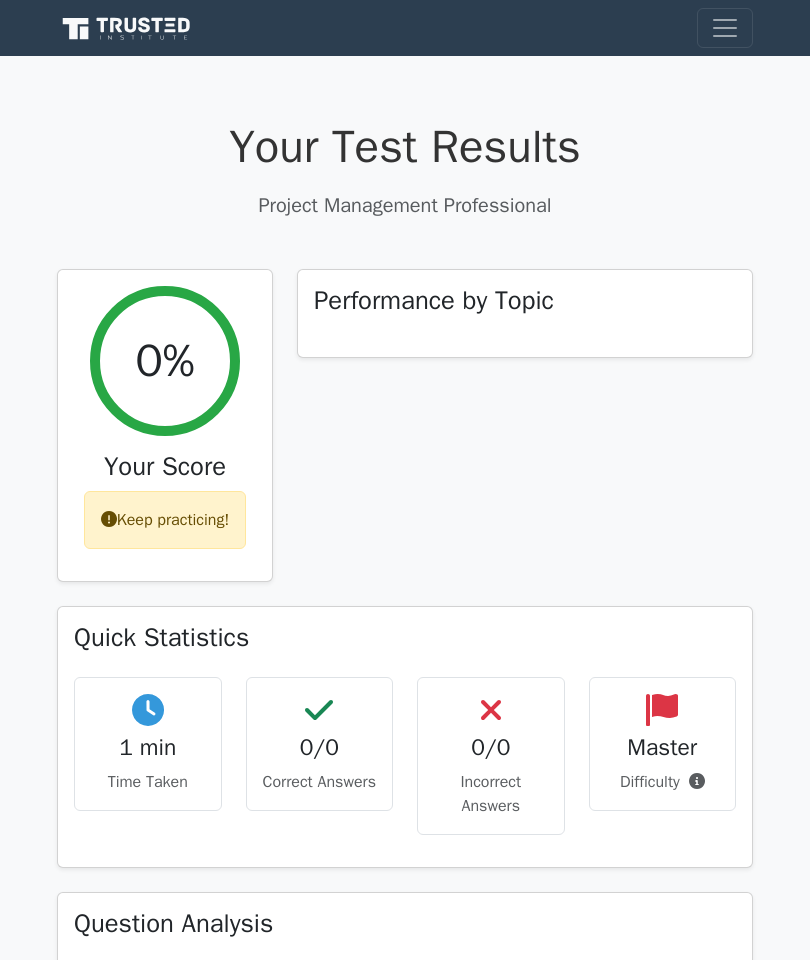 scroll, scrollTop: 0, scrollLeft: 0, axis: both 